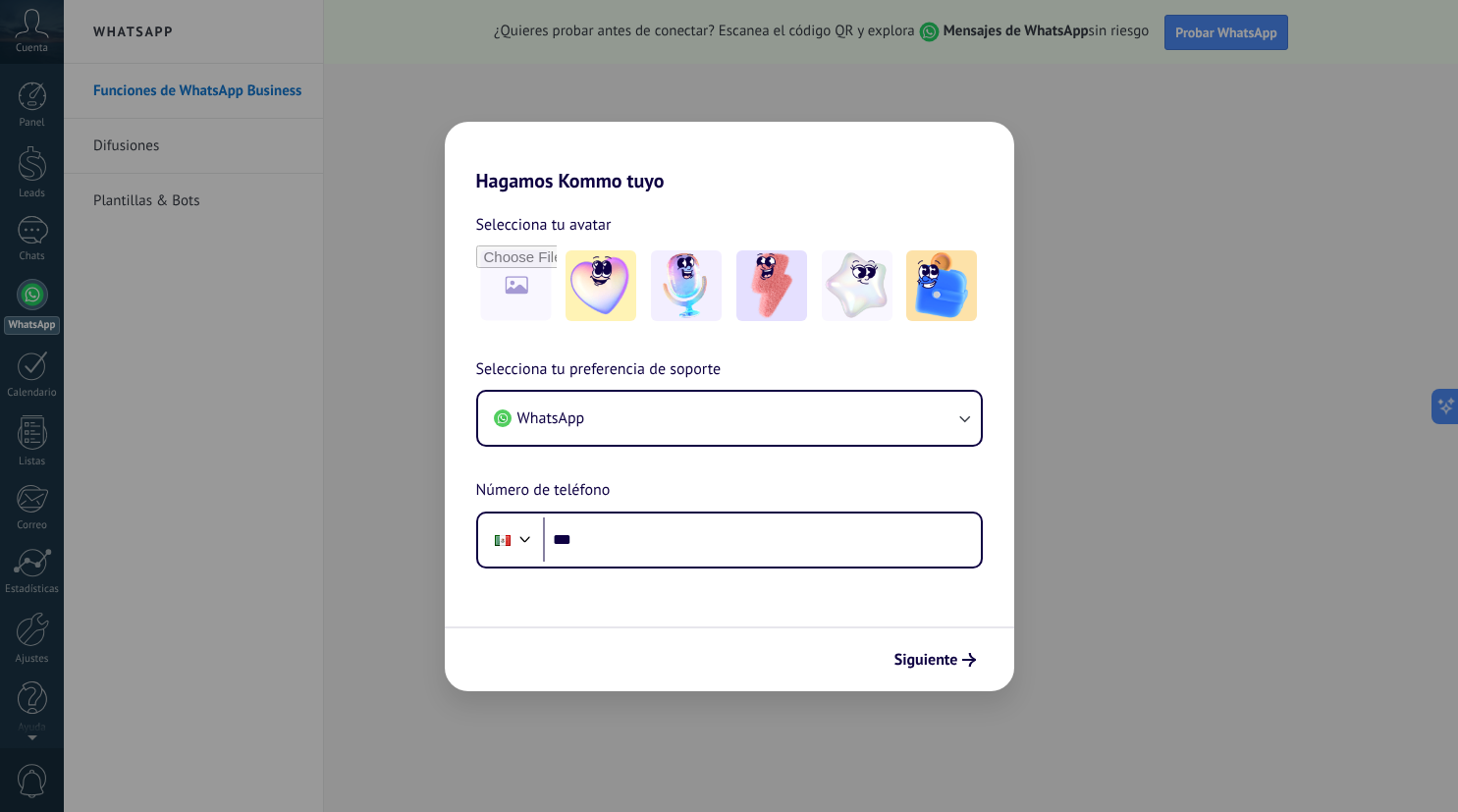 scroll, scrollTop: 0, scrollLeft: 0, axis: both 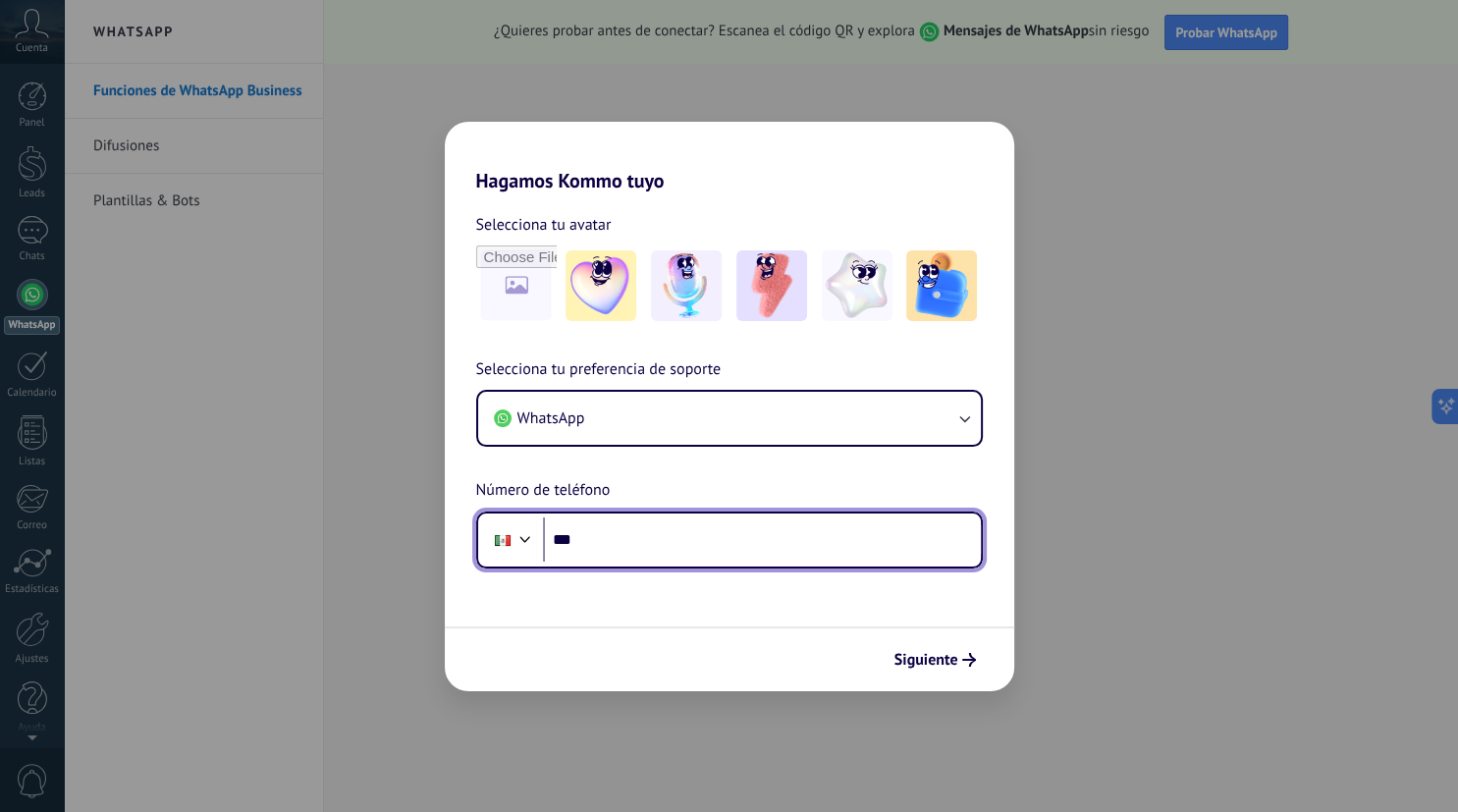 click on "***" at bounding box center [762, 540] 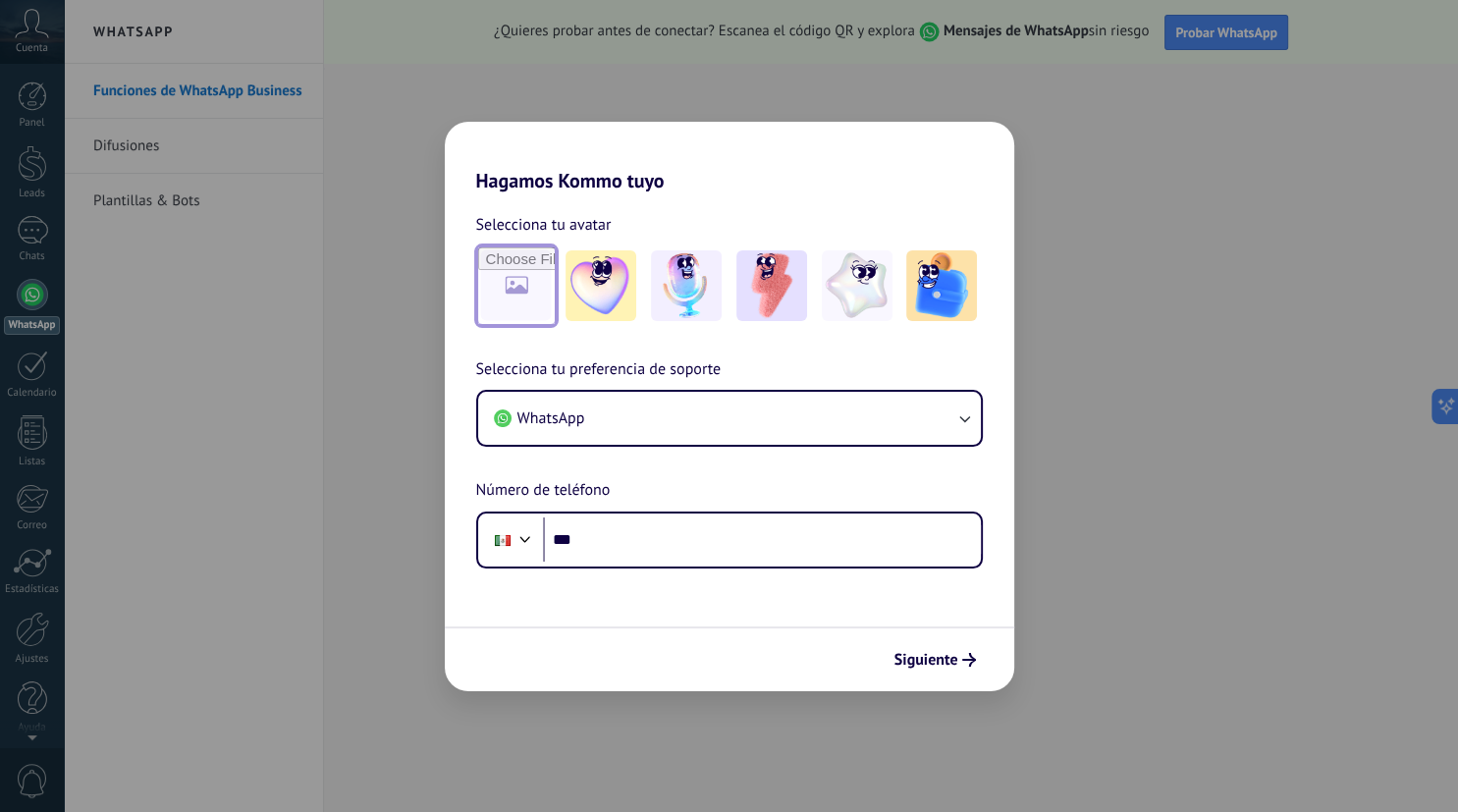click at bounding box center (516, 286) 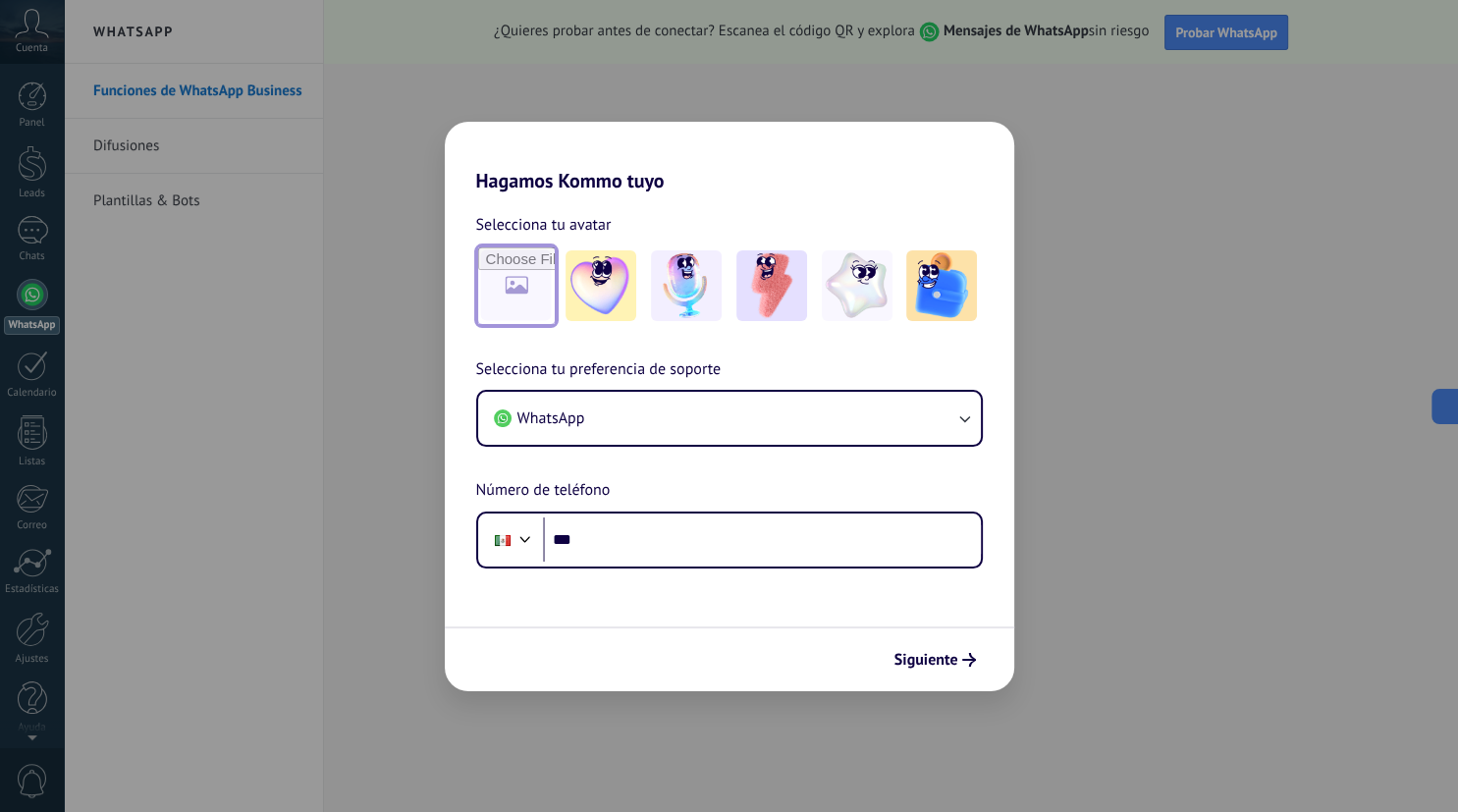 click at bounding box center (516, 286) 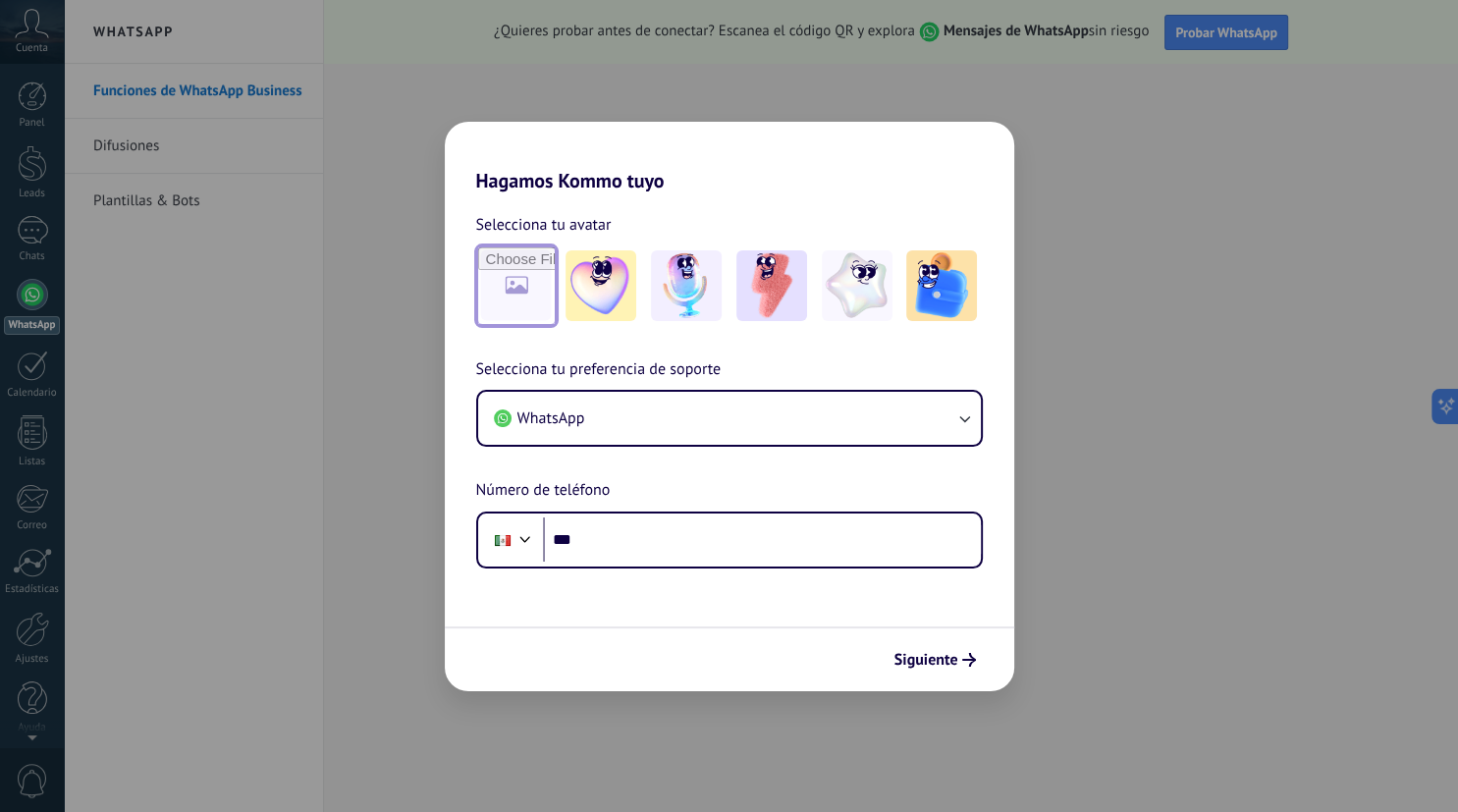 type on "**********" 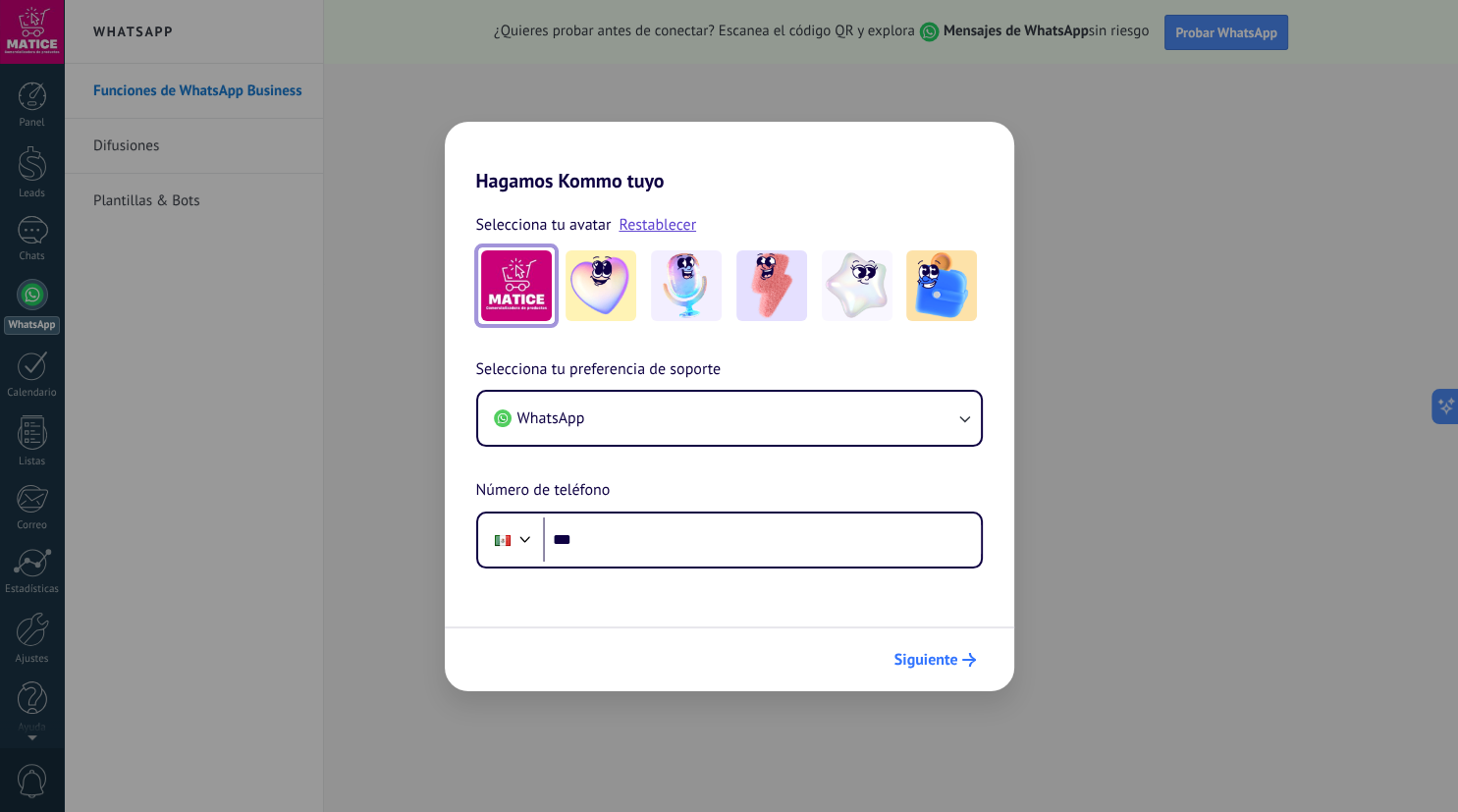 click on "Siguiente" at bounding box center (926, 660) 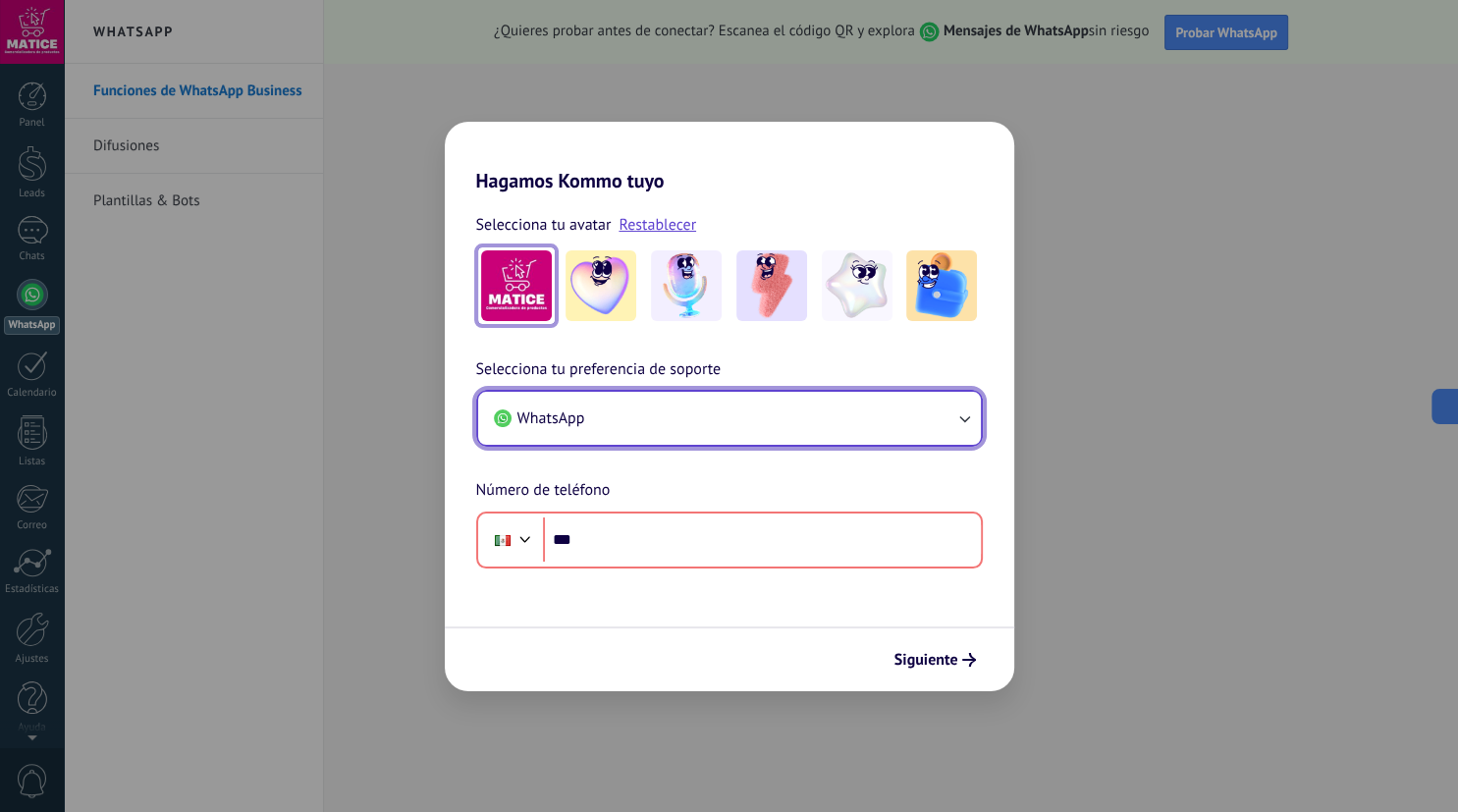 click 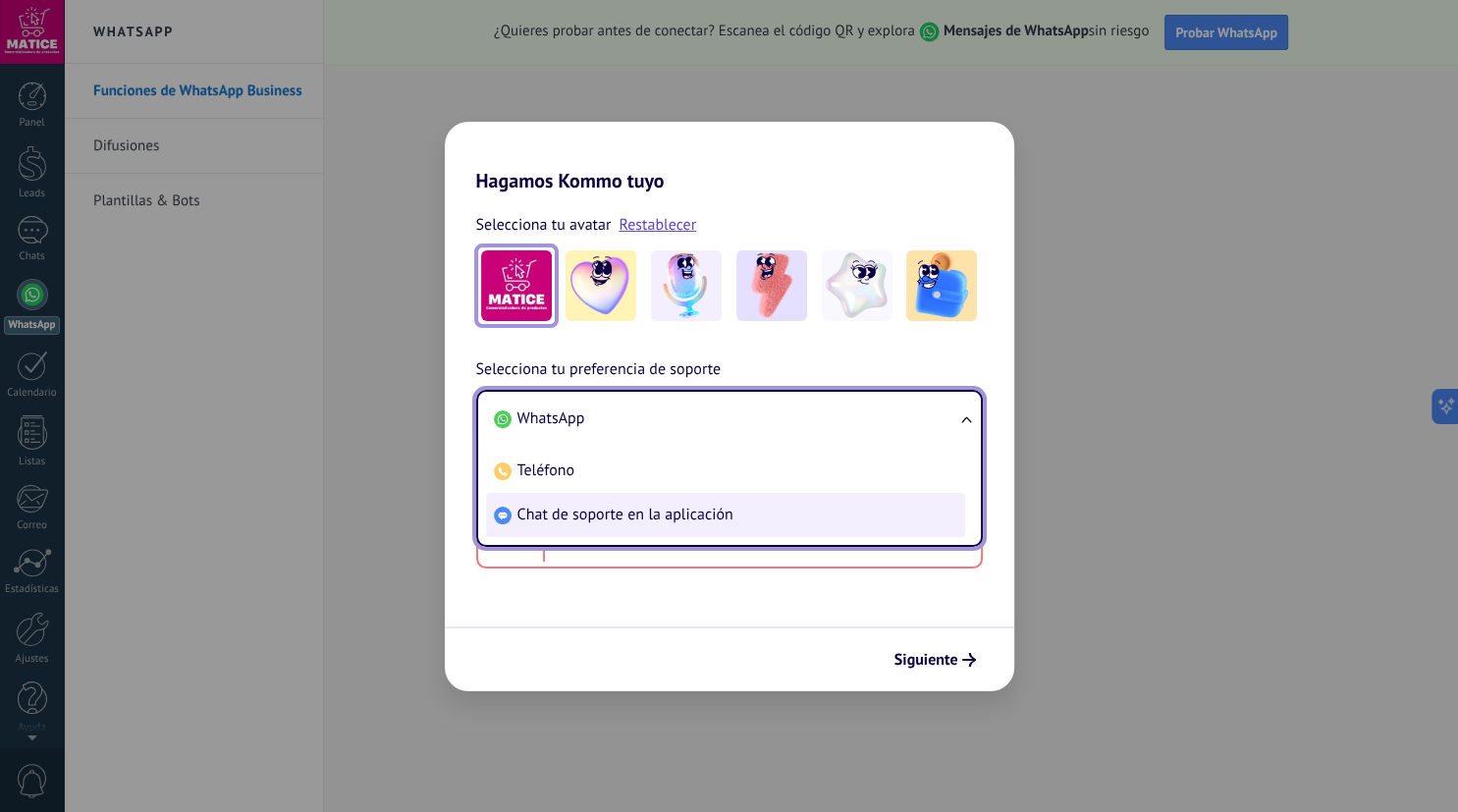 click on "Chat de soporte en la aplicación" at bounding box center [625, 514] 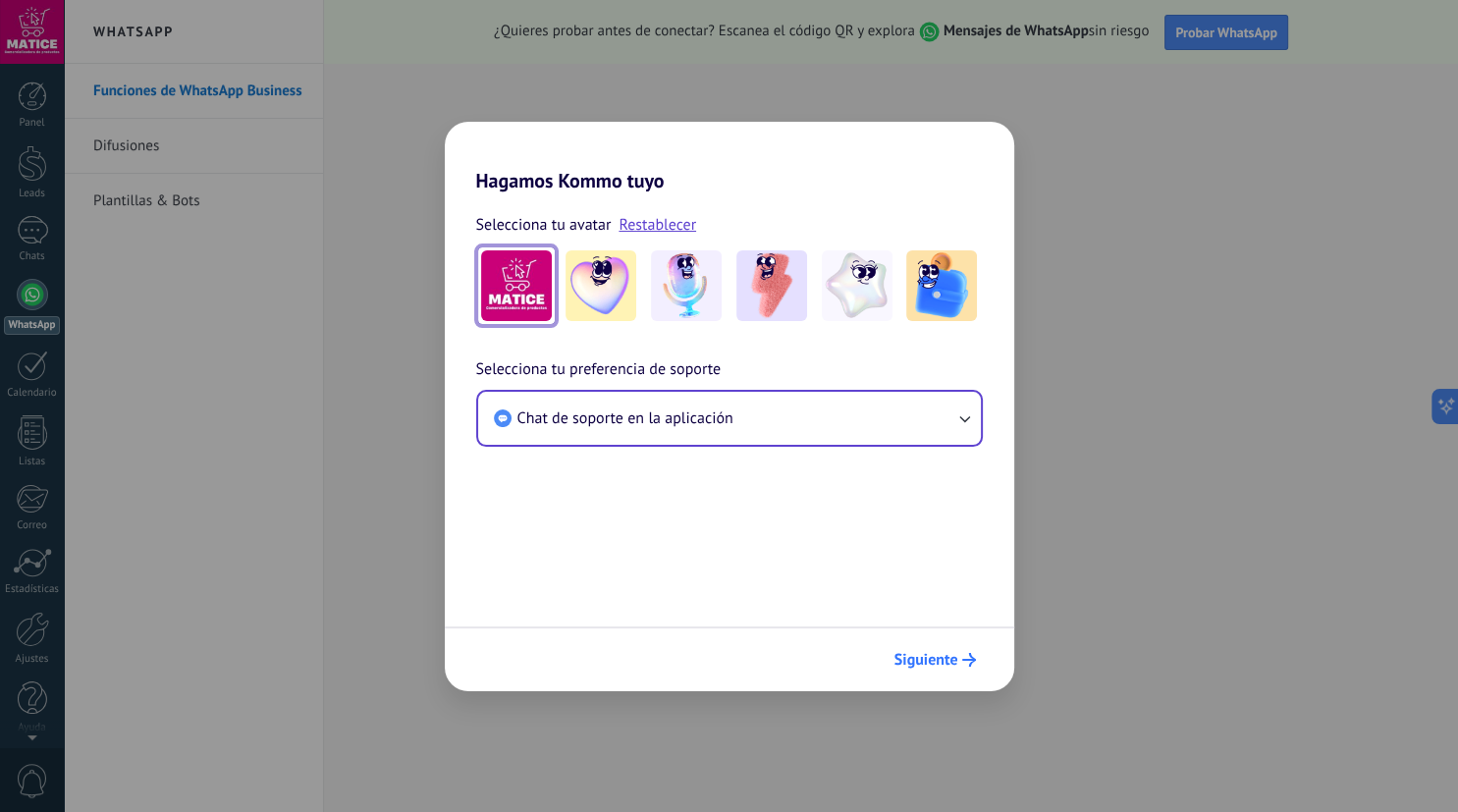 click on "Siguiente" at bounding box center (926, 660) 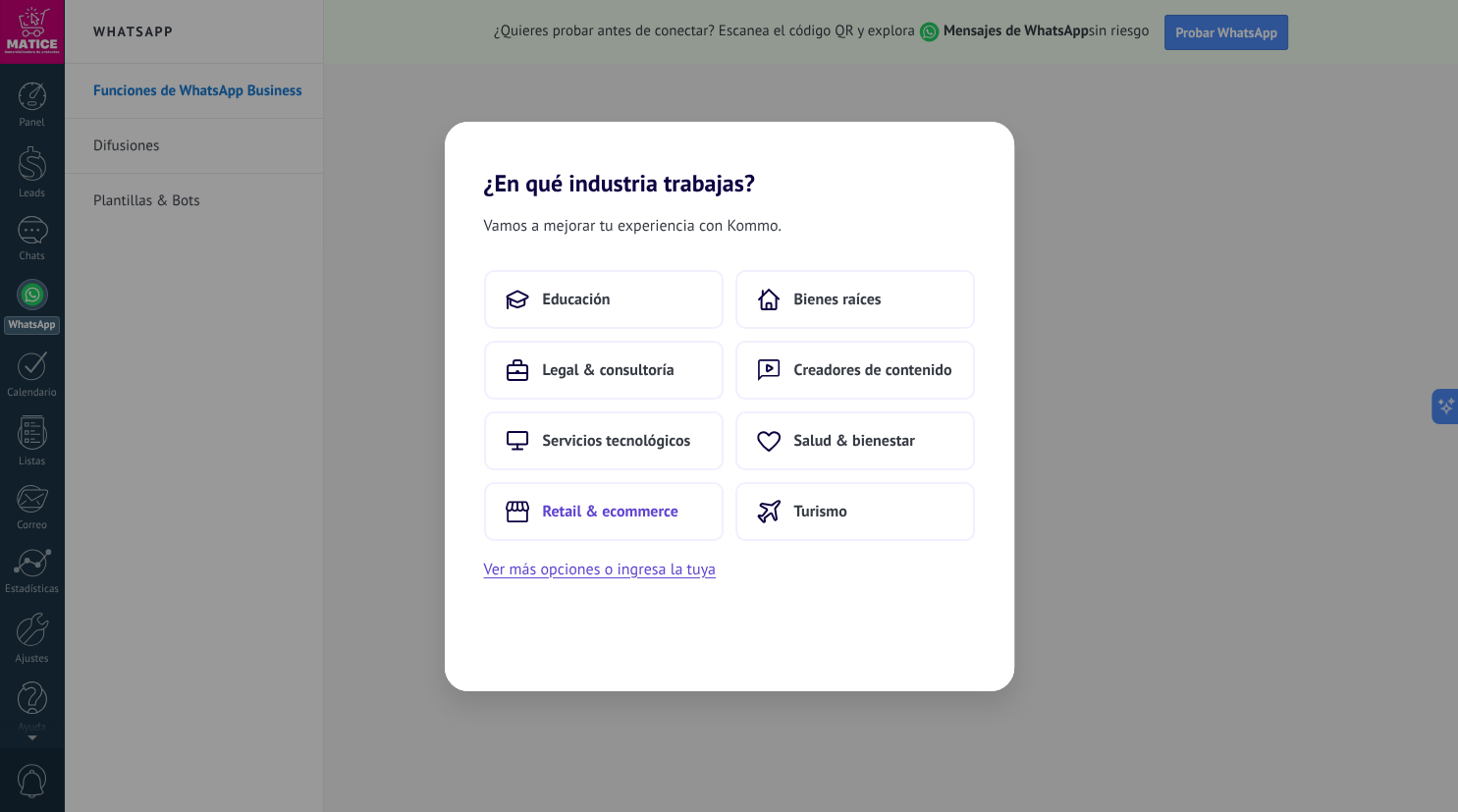 click on "Retail & ecommerce" at bounding box center (611, 512) 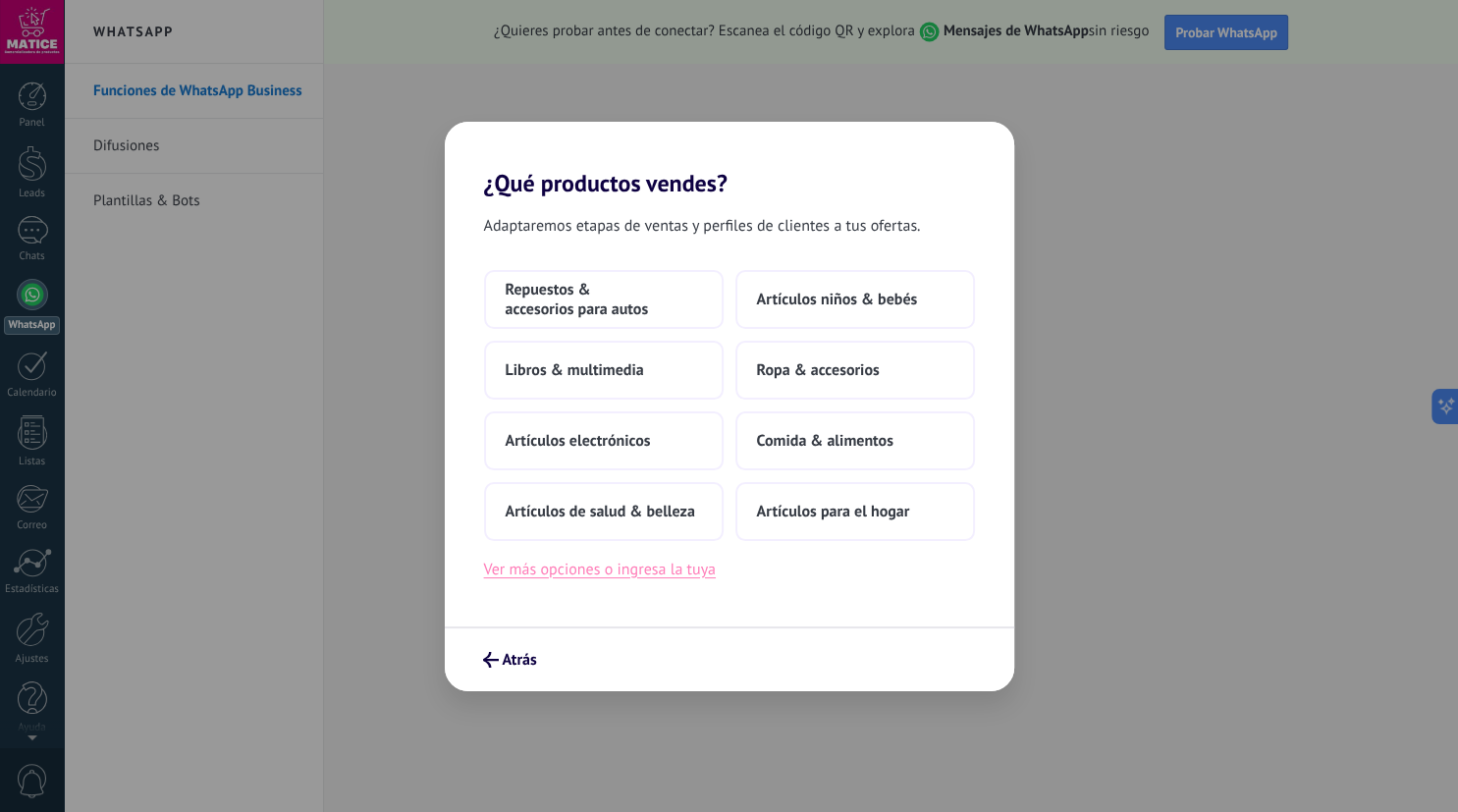 click on "Ver más opciones o ingresa la tuya" at bounding box center (600, 569) 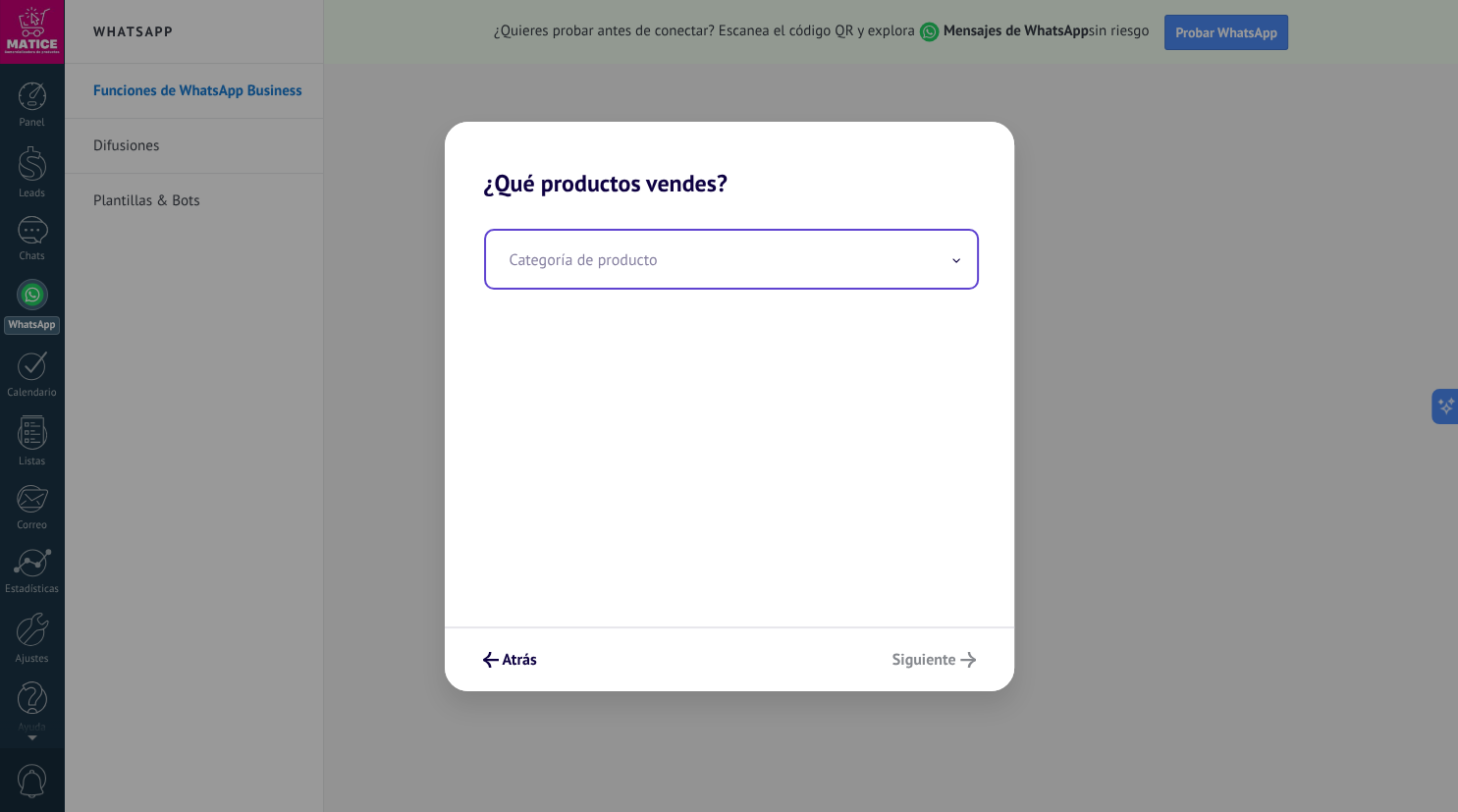 click at bounding box center (731, 259) 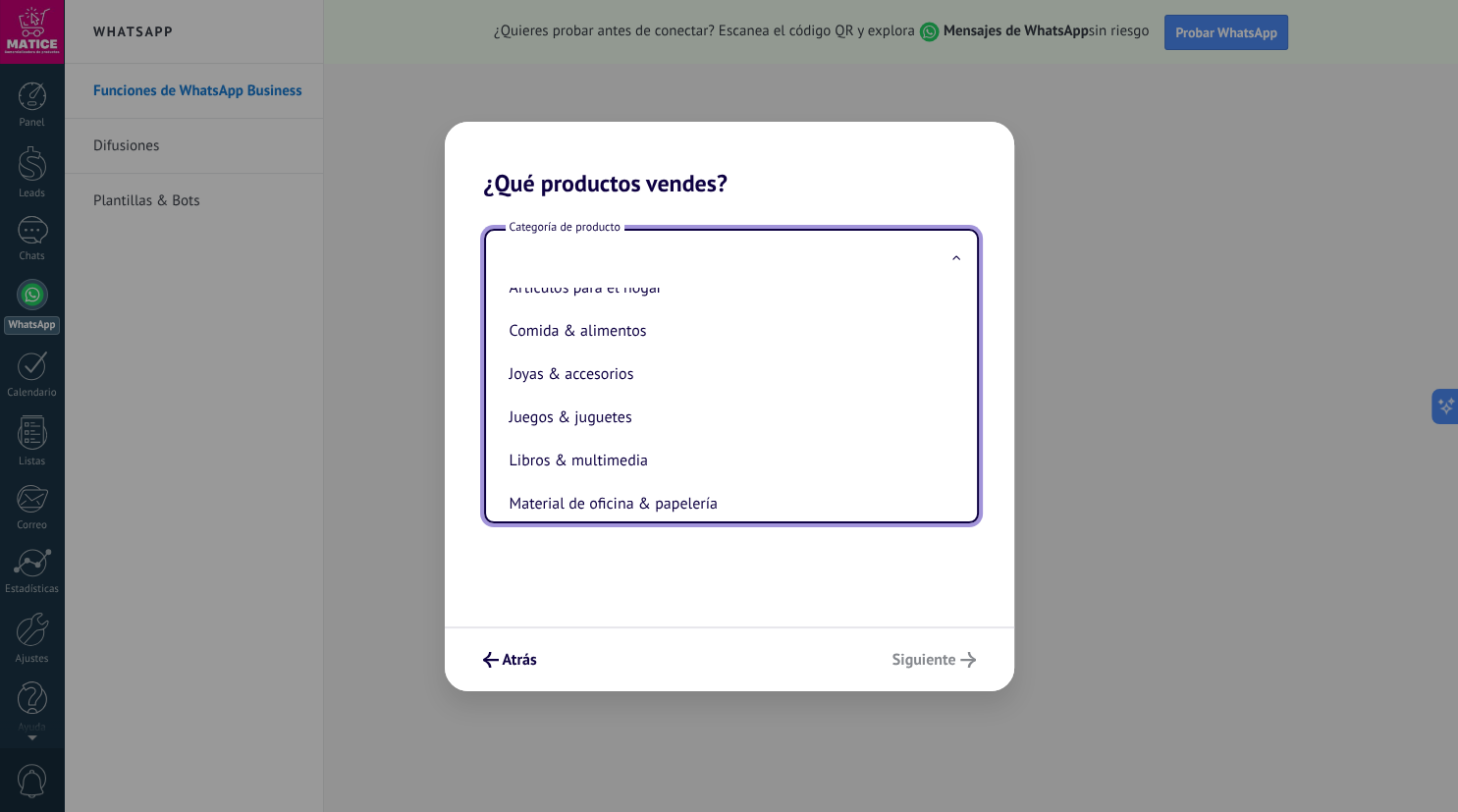 scroll, scrollTop: 248, scrollLeft: 0, axis: vertical 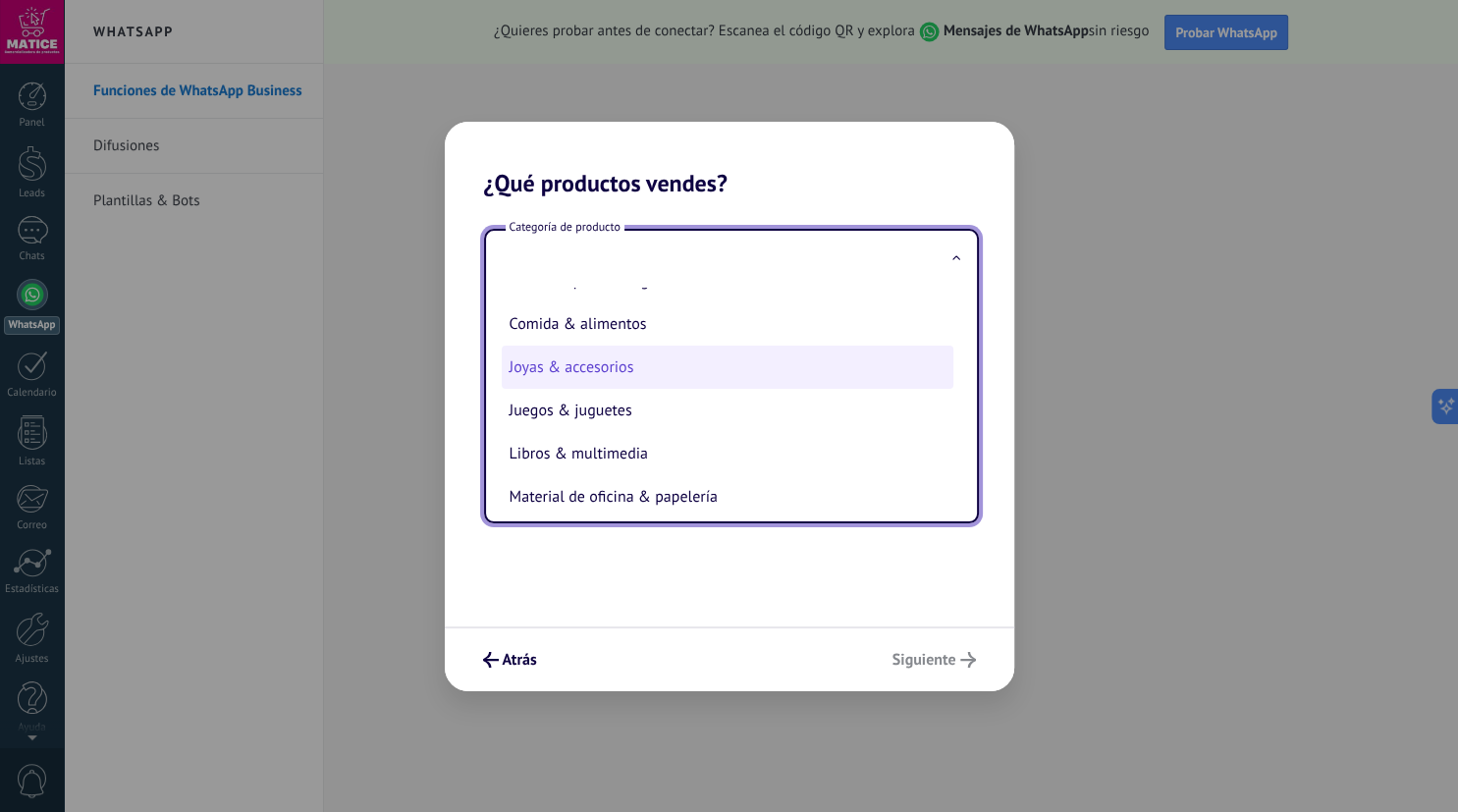 click on "Joyas & accesorios" at bounding box center (728, 367) 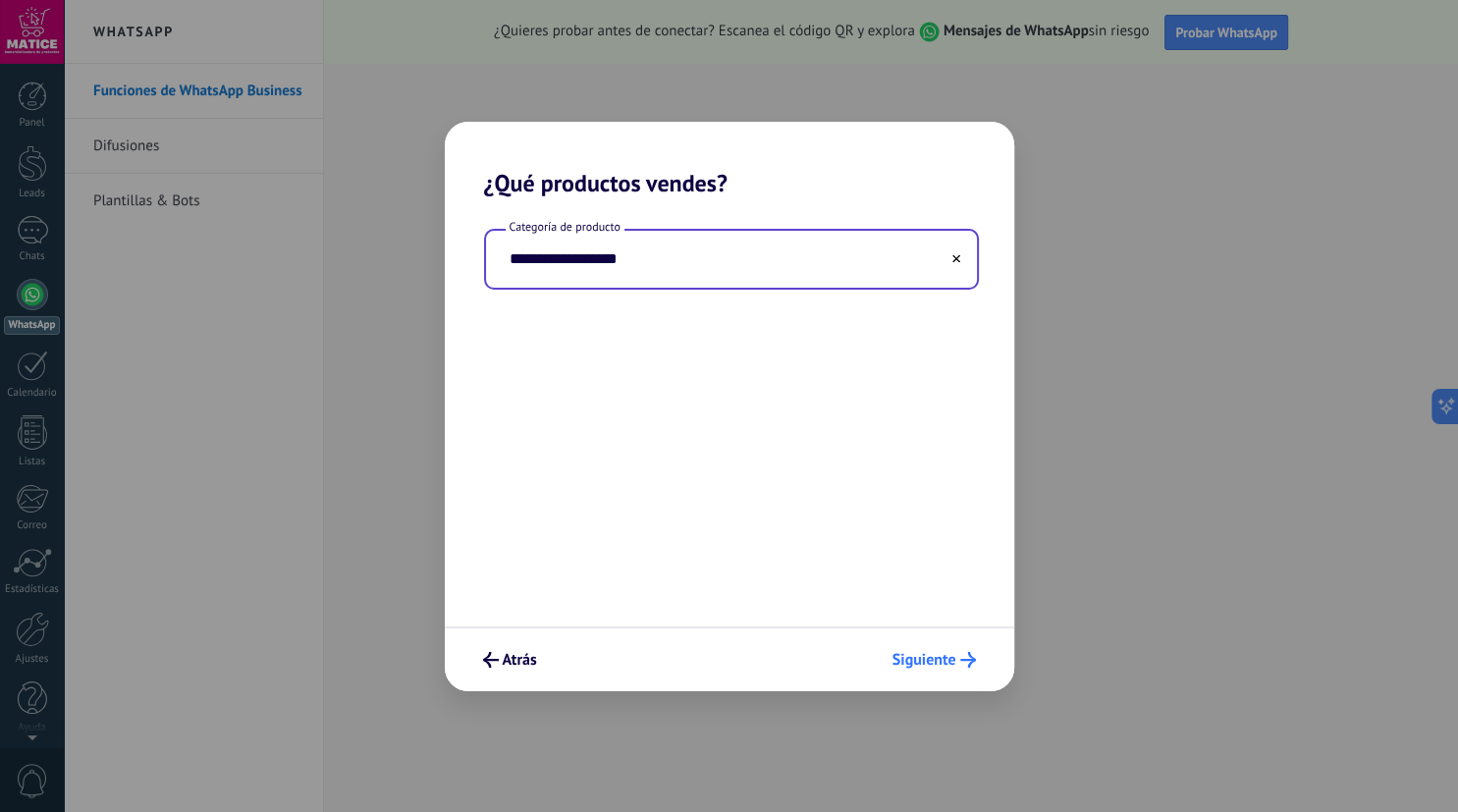 click on "Siguiente" at bounding box center [934, 660] 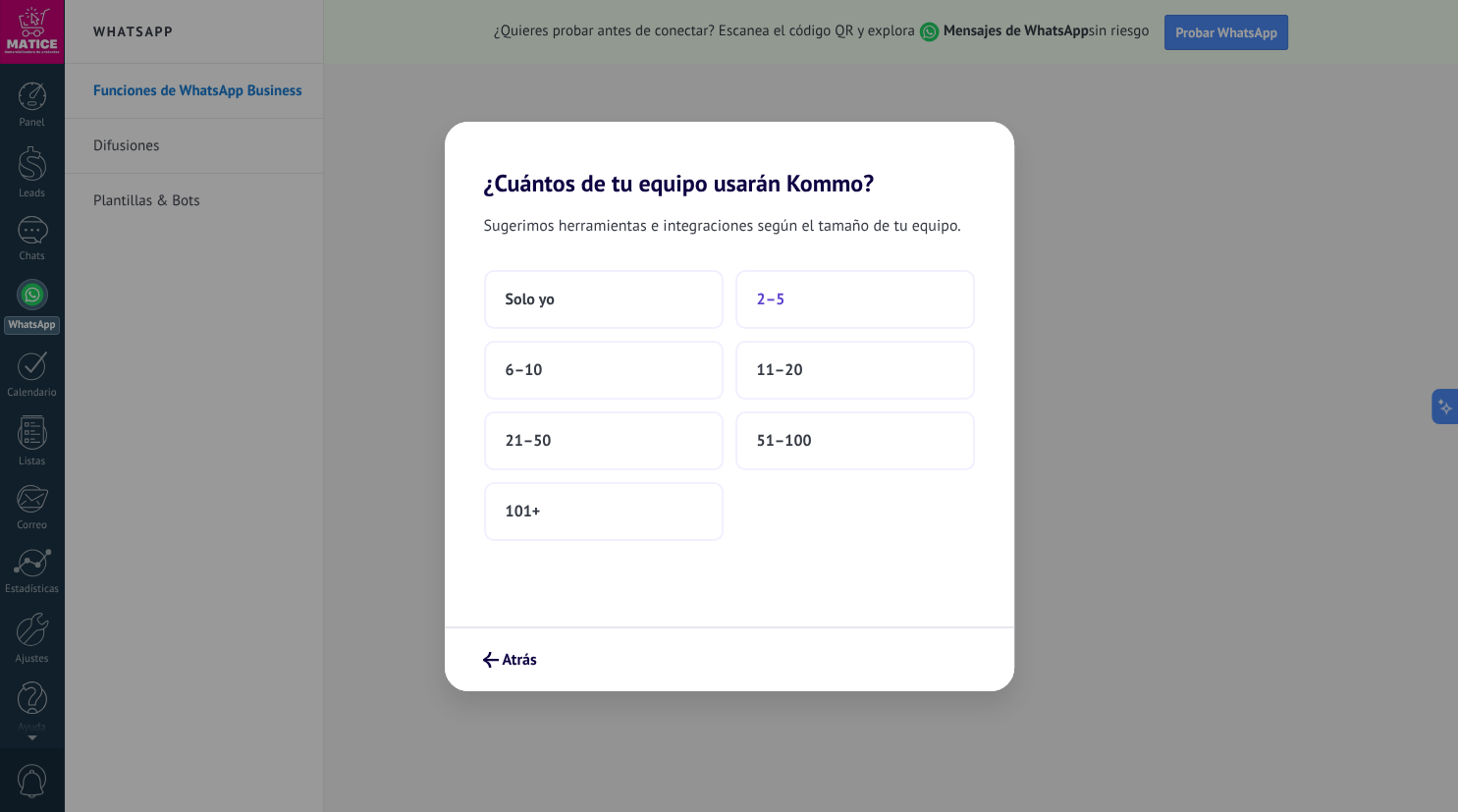 click on "2–5" at bounding box center (771, 299) 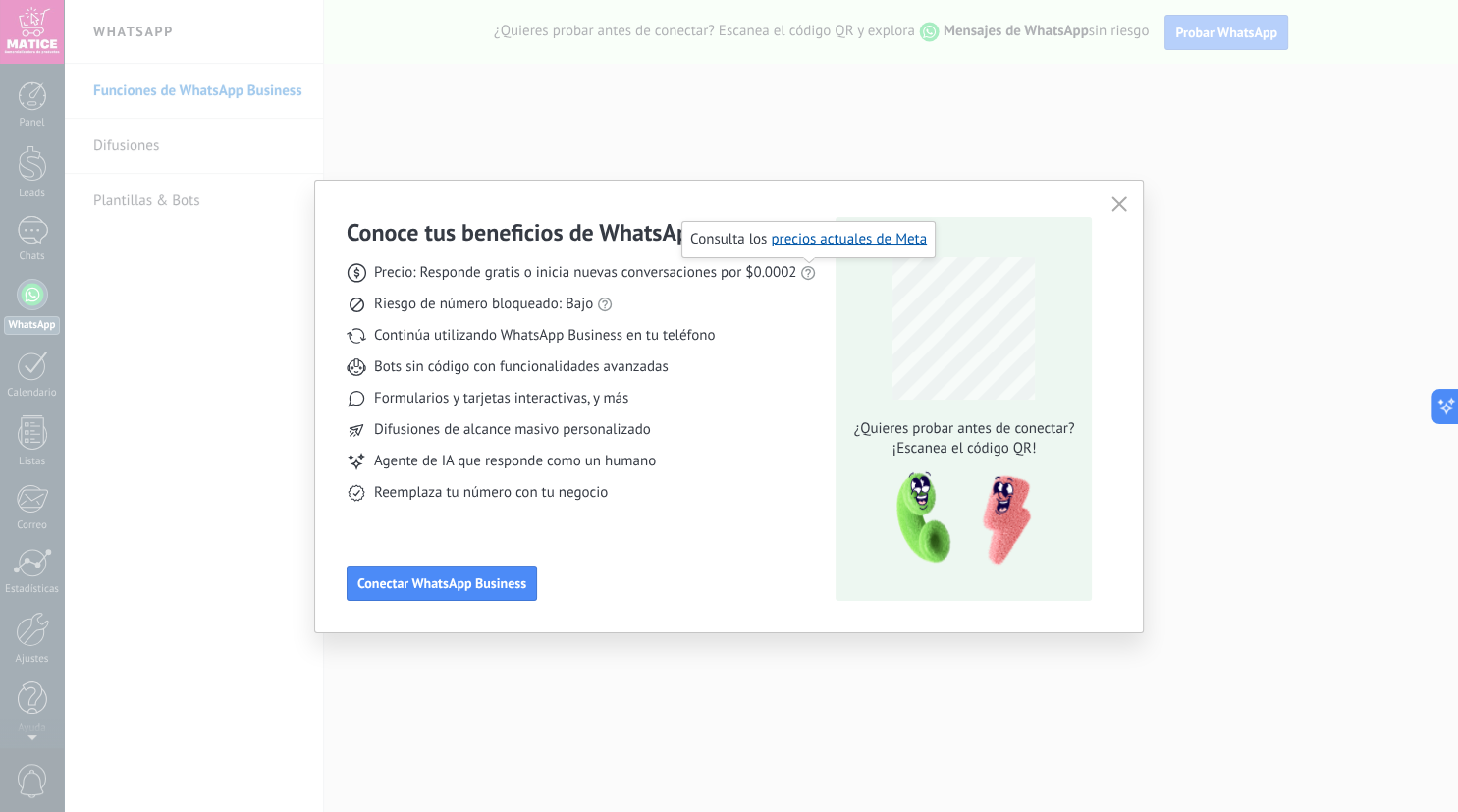 click 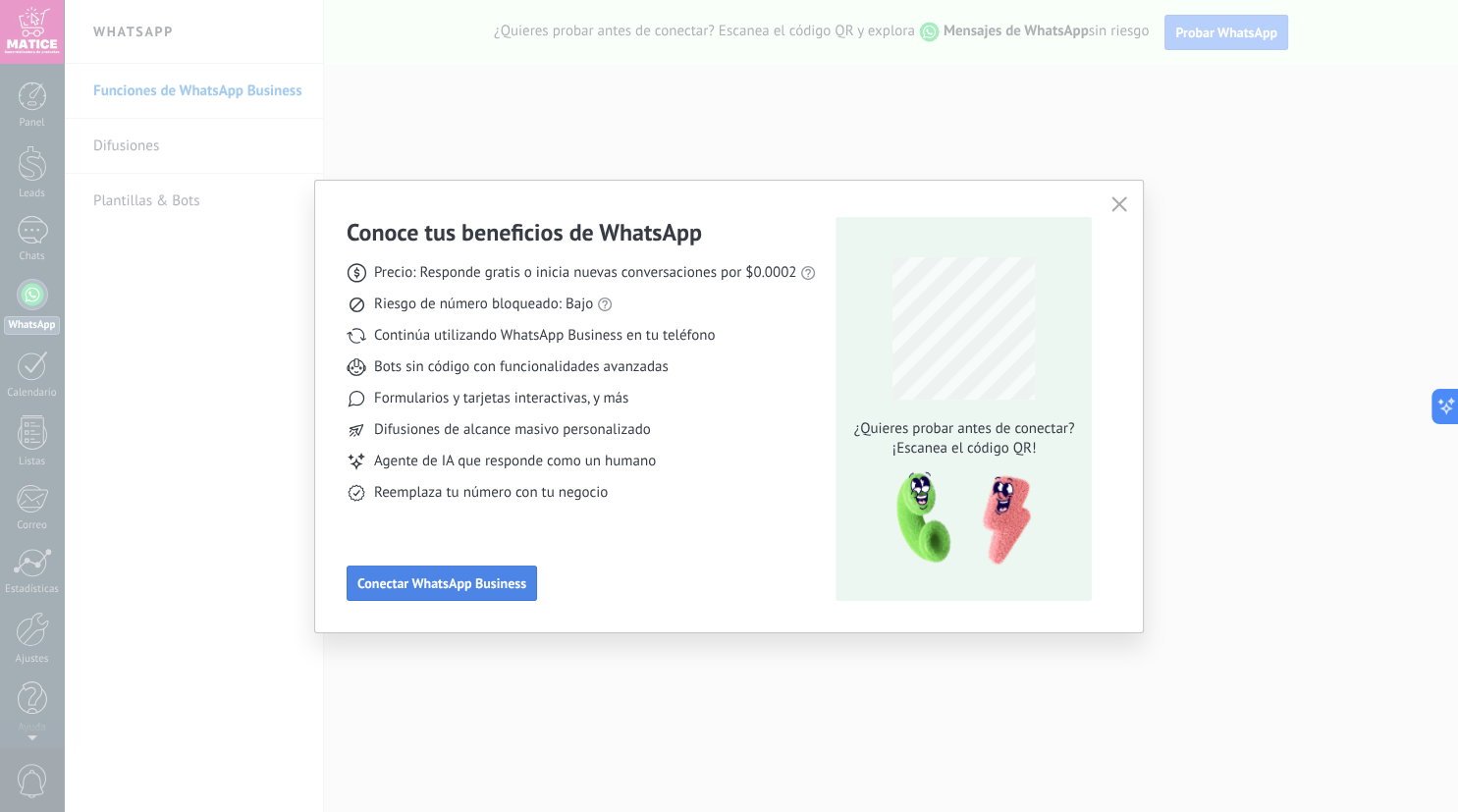 click on "Conectar WhatsApp Business" at bounding box center (442, 583) 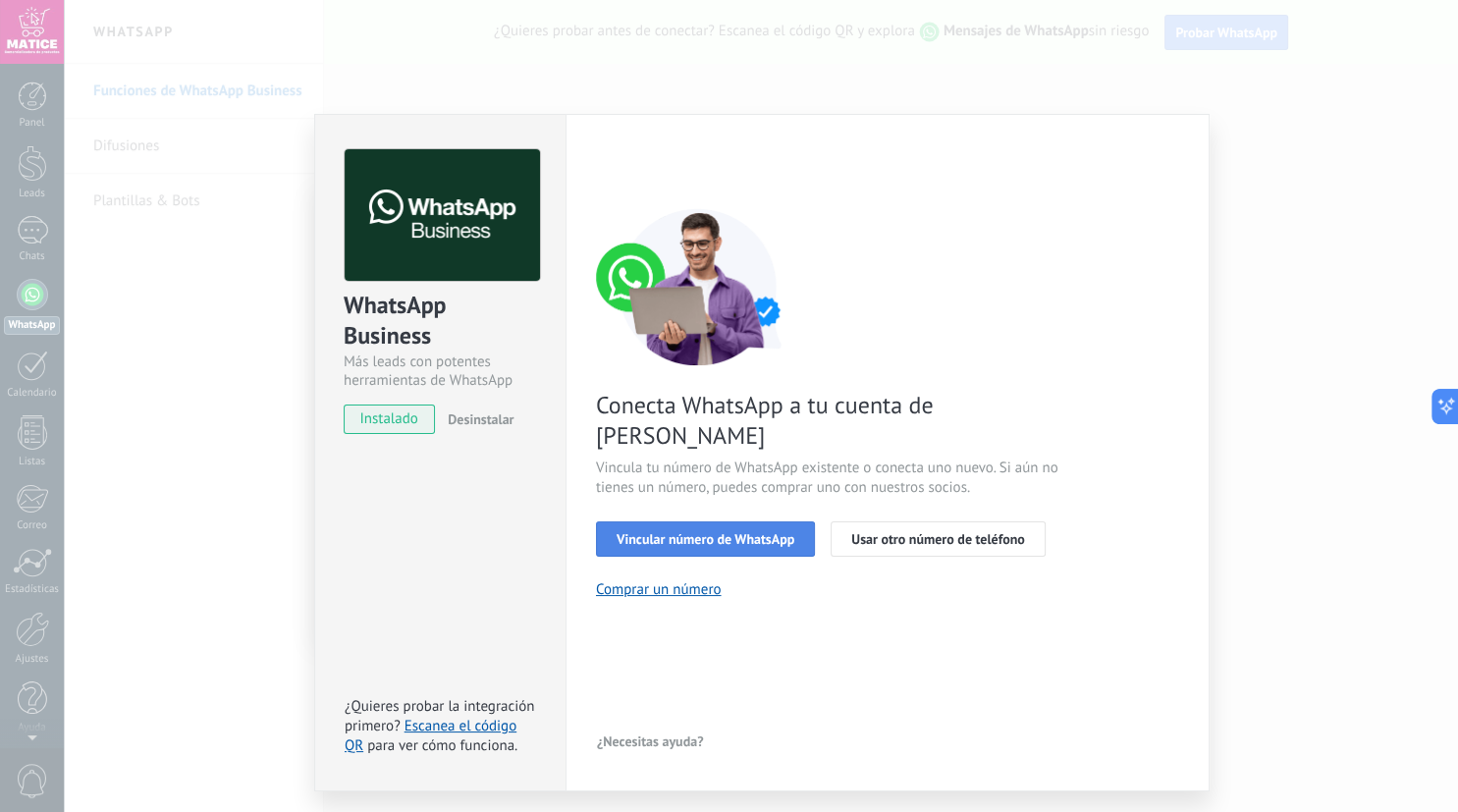 click on "Vincular número de WhatsApp" at bounding box center (705, 539) 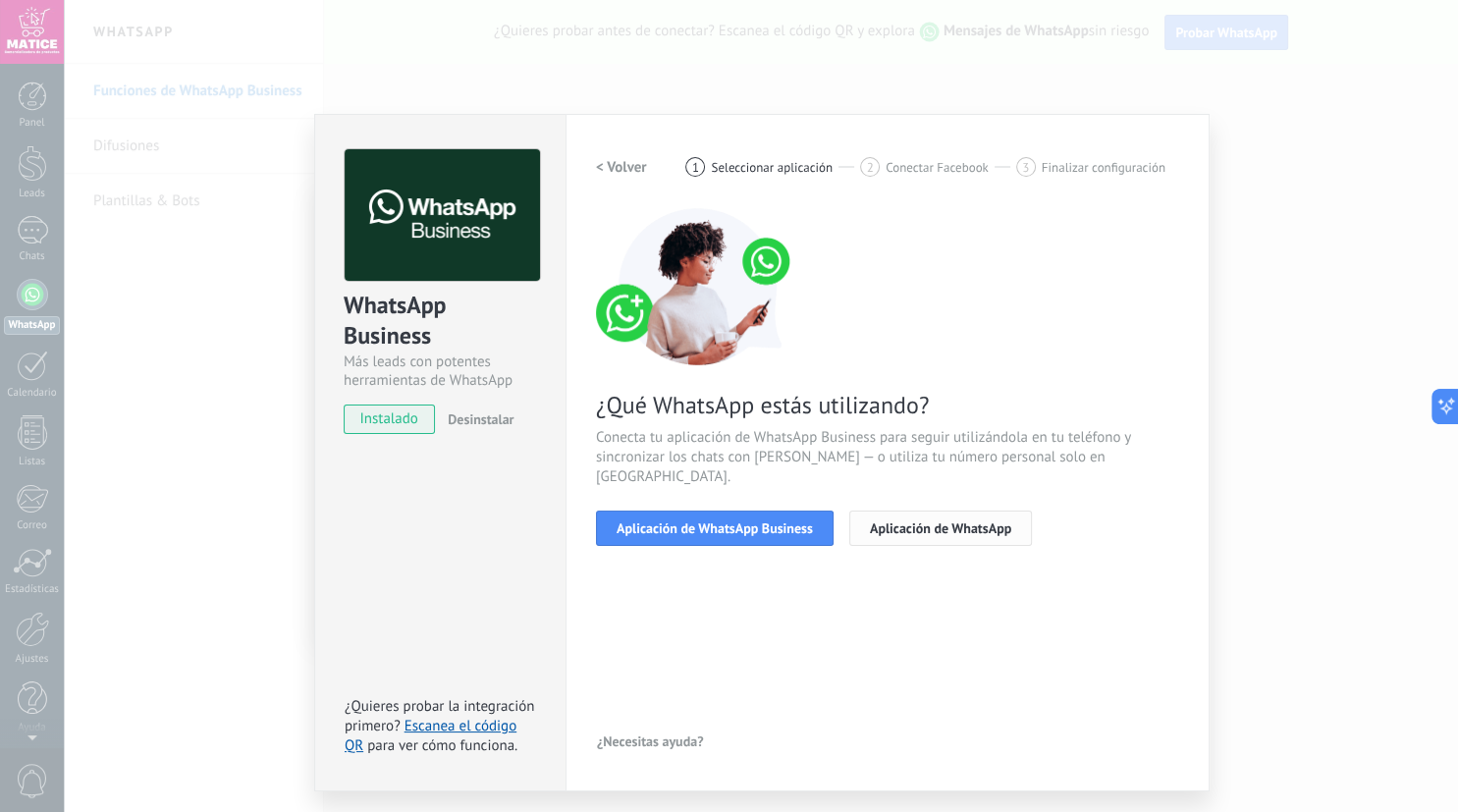 click on "Aplicación de WhatsApp" at bounding box center (941, 528) 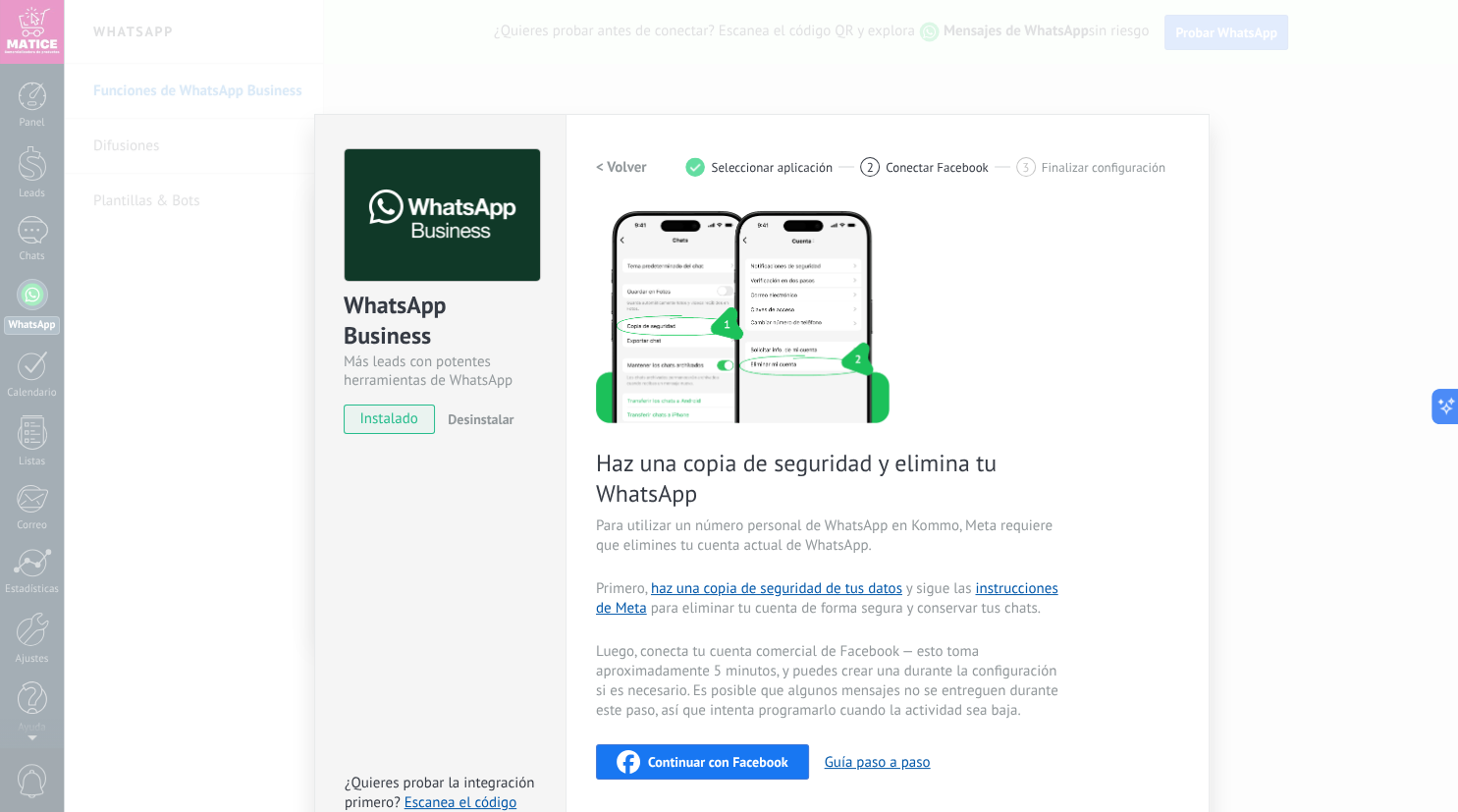 scroll, scrollTop: 55, scrollLeft: 0, axis: vertical 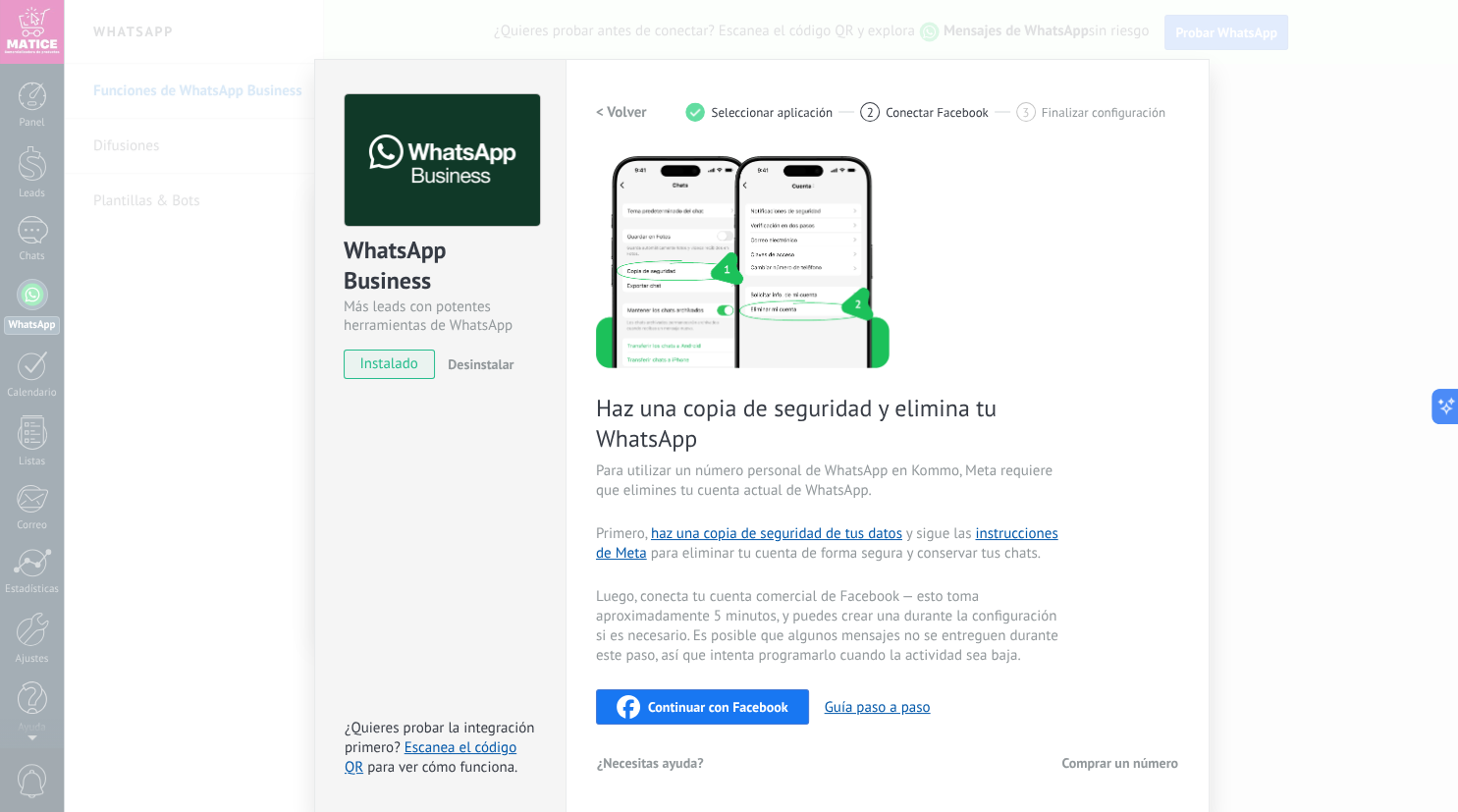 click on "Comprar un número" at bounding box center (1119, 763) 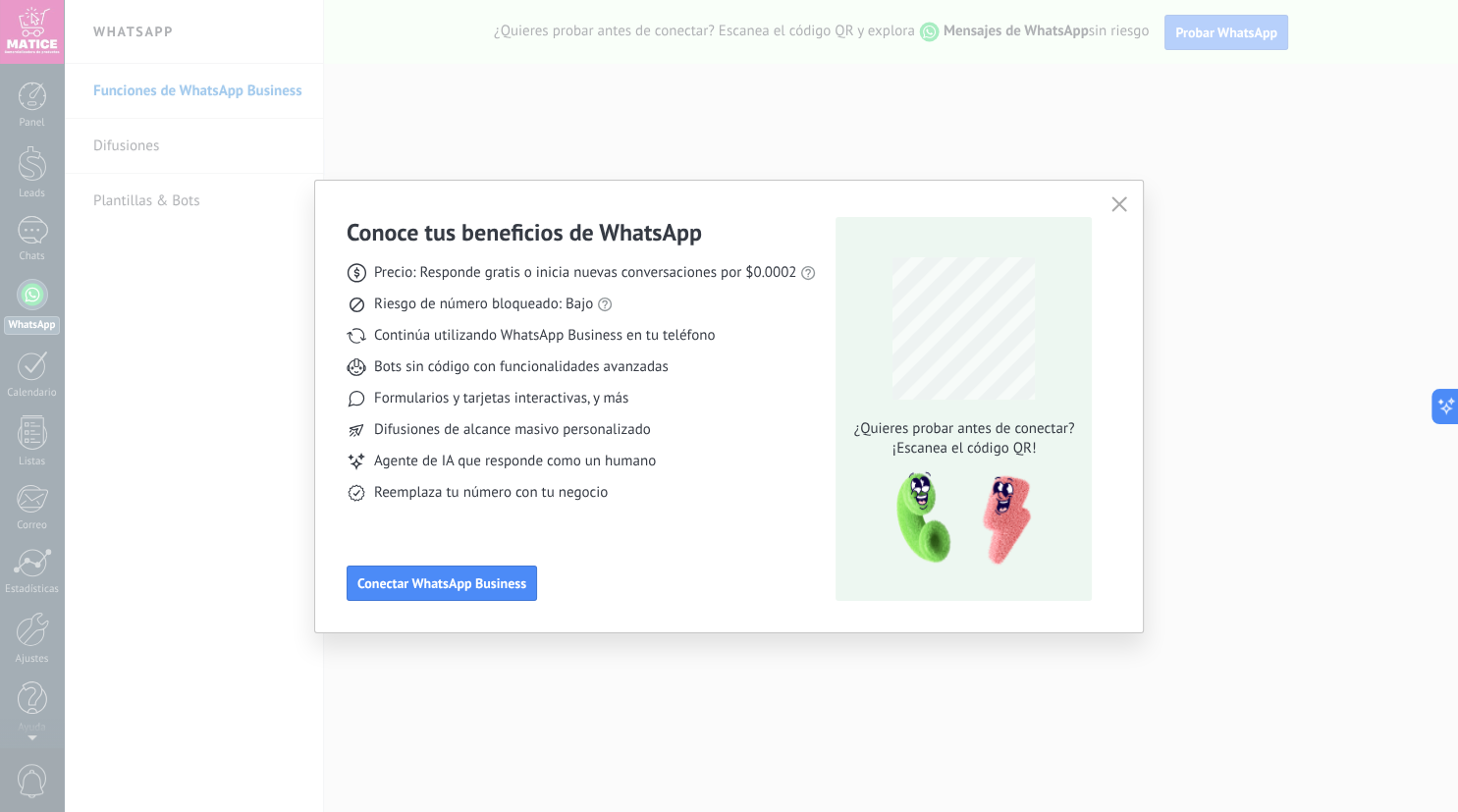 scroll, scrollTop: 0, scrollLeft: 0, axis: both 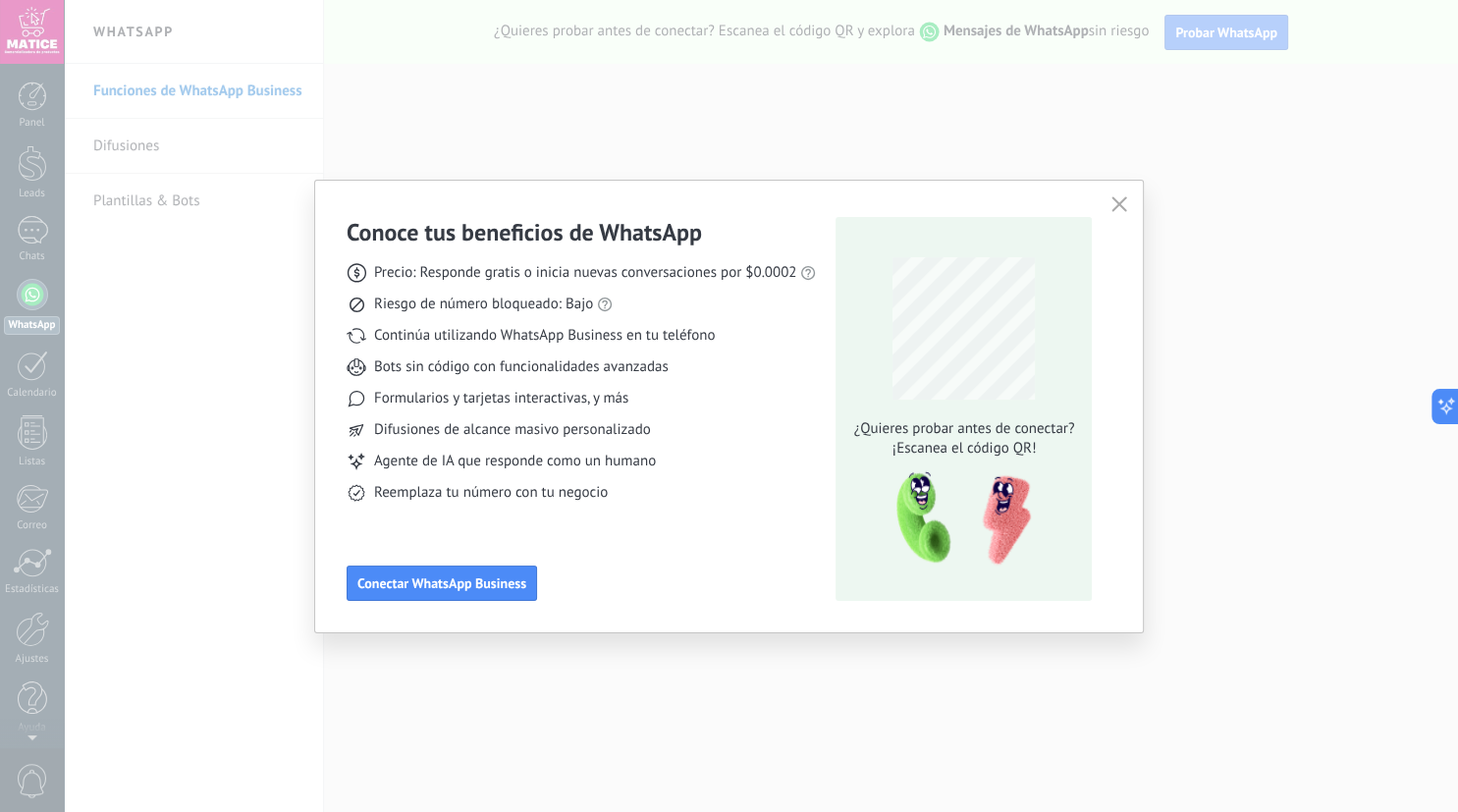 click 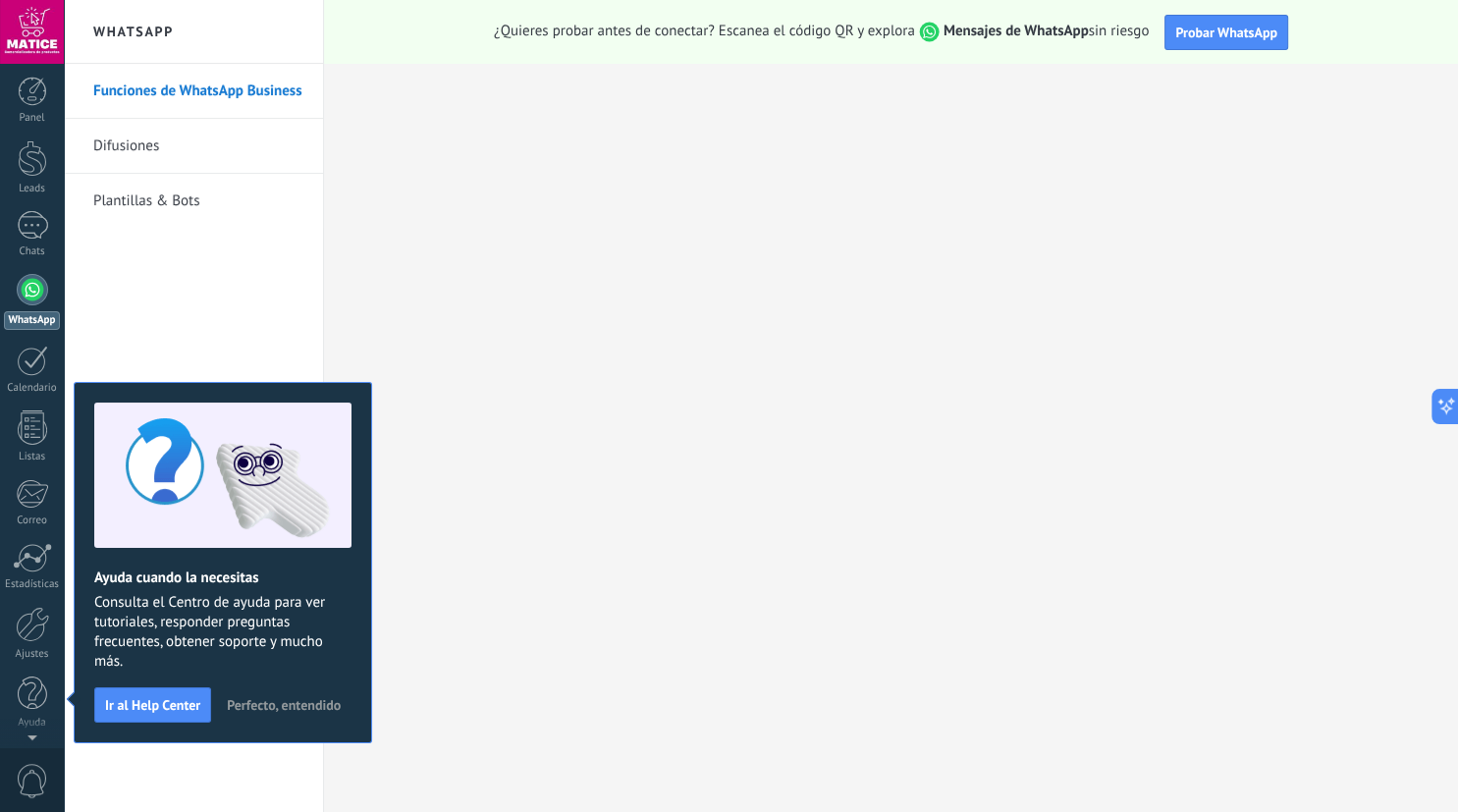 scroll, scrollTop: 0, scrollLeft: 0, axis: both 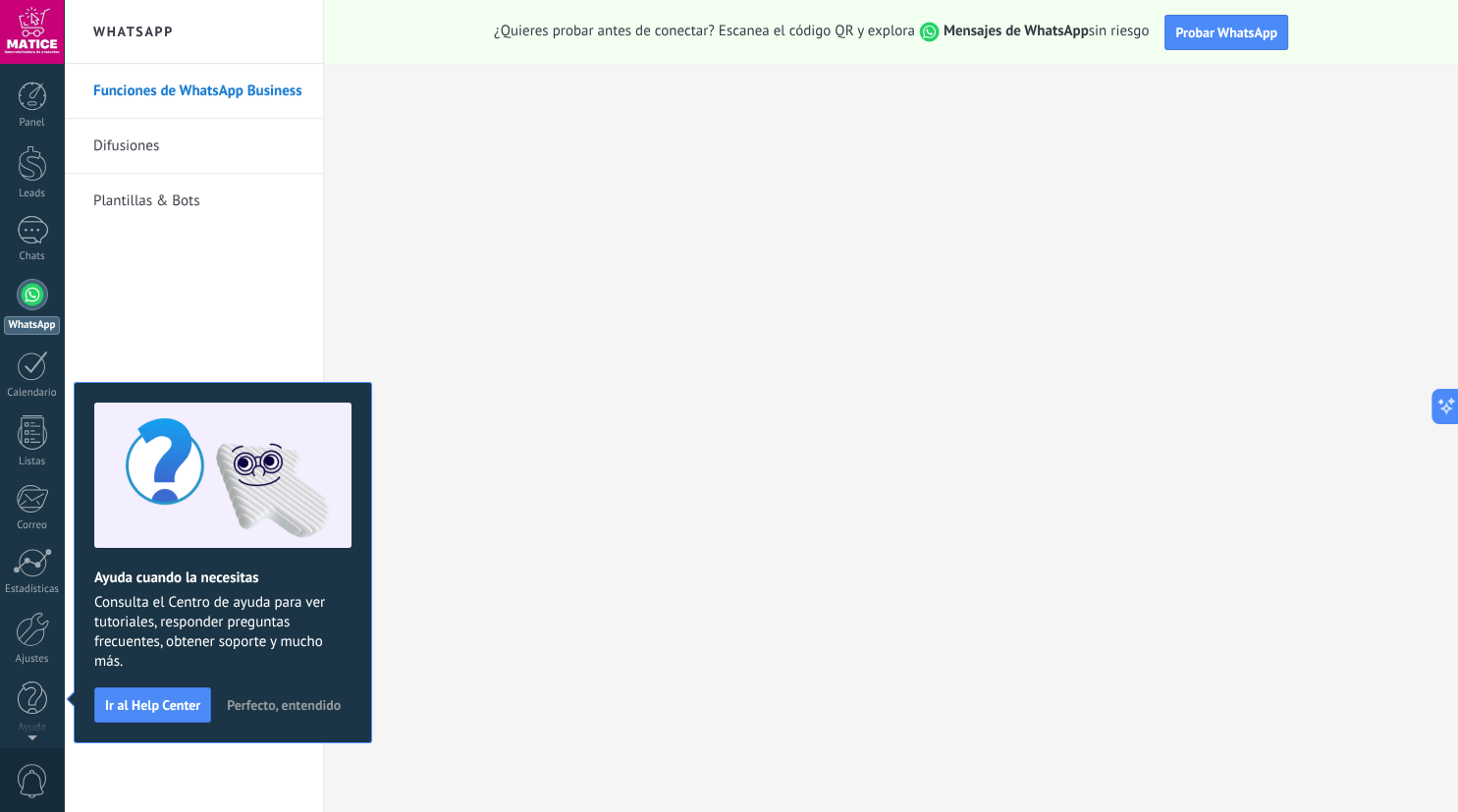 click on "Funciones de WhatsApp Business Difusiones Plantillas & Bots" at bounding box center (193, 438) 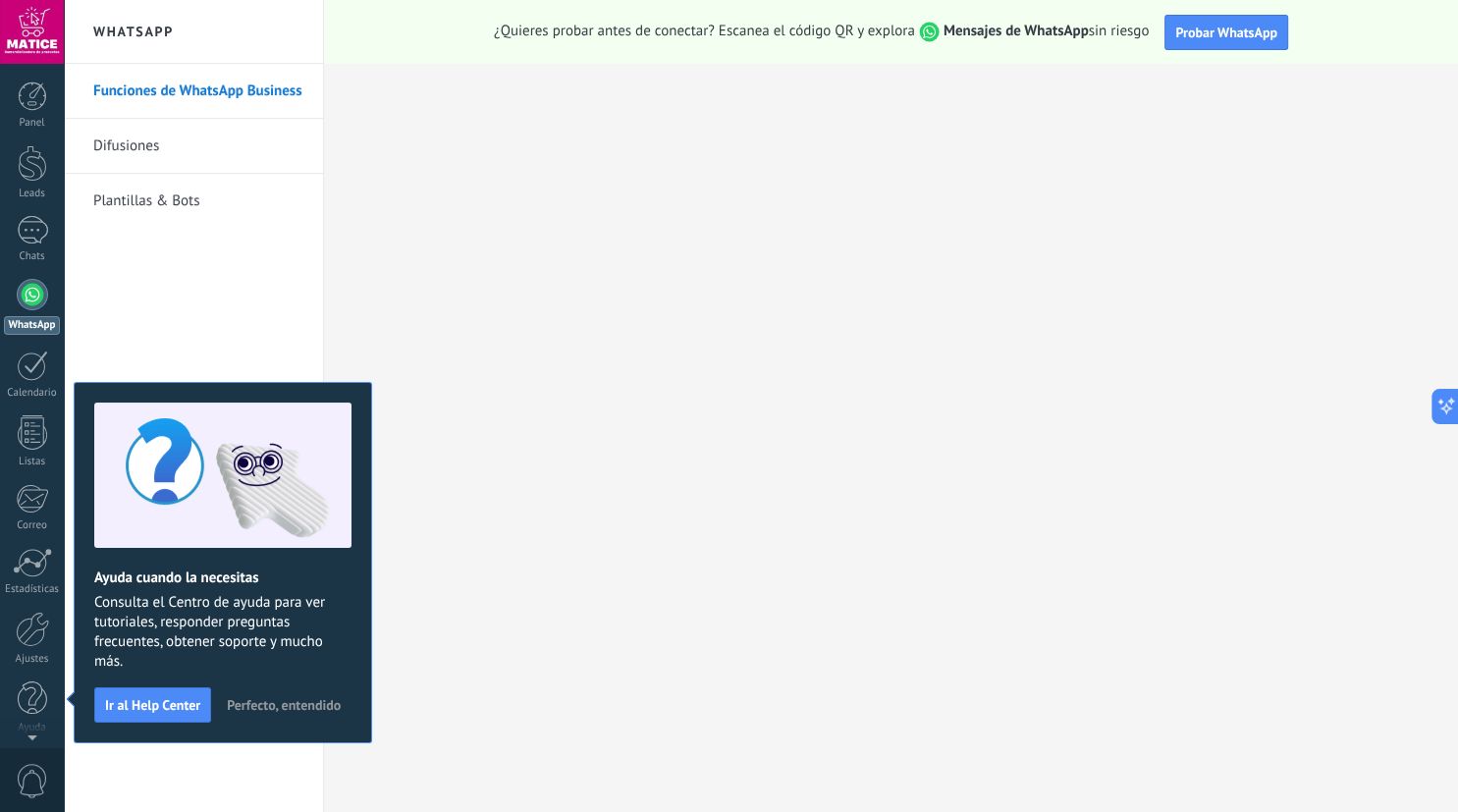 click on "Perfecto, entendido" at bounding box center [284, 705] 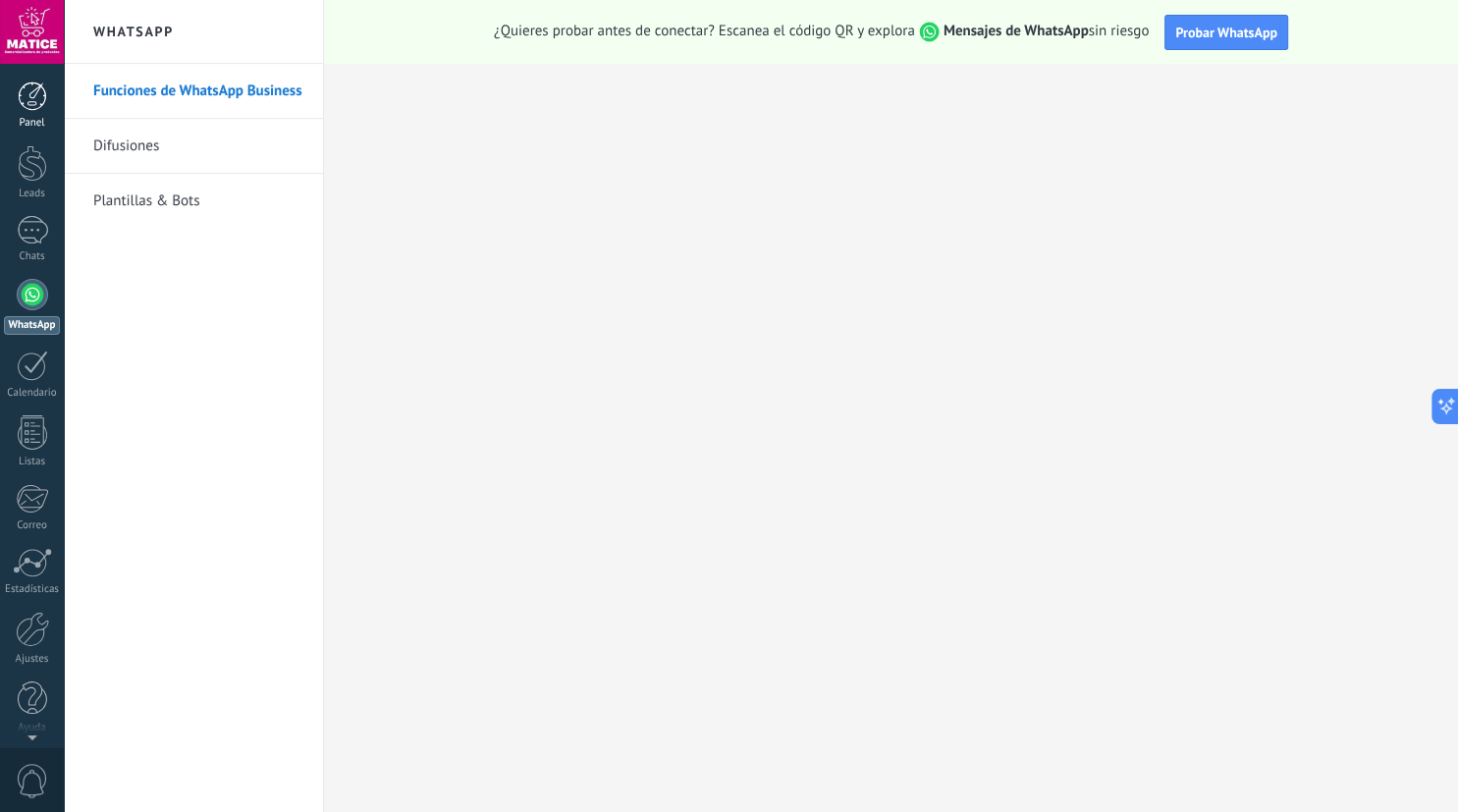 click on "Panel" at bounding box center [31, 105] 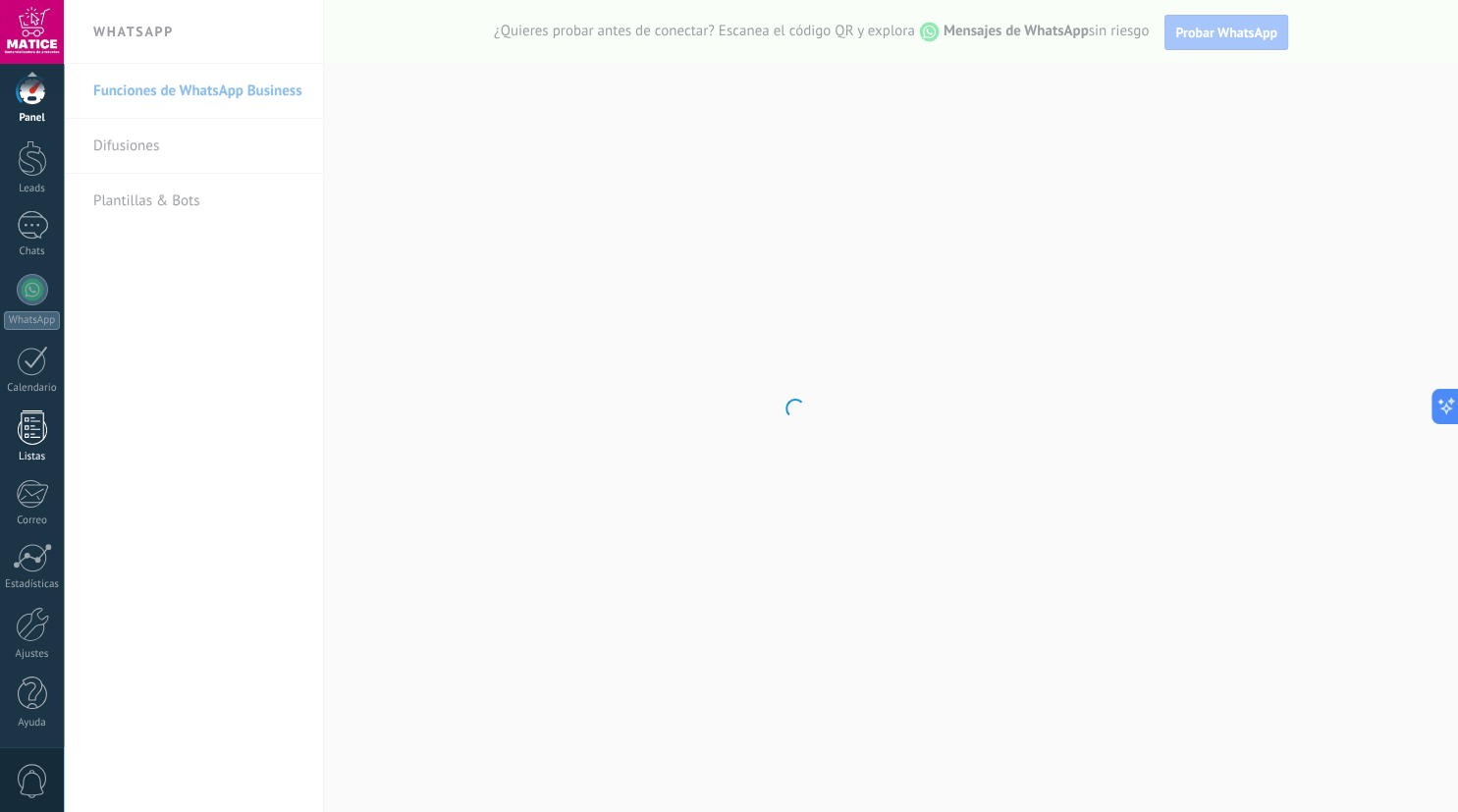scroll, scrollTop: 0, scrollLeft: 0, axis: both 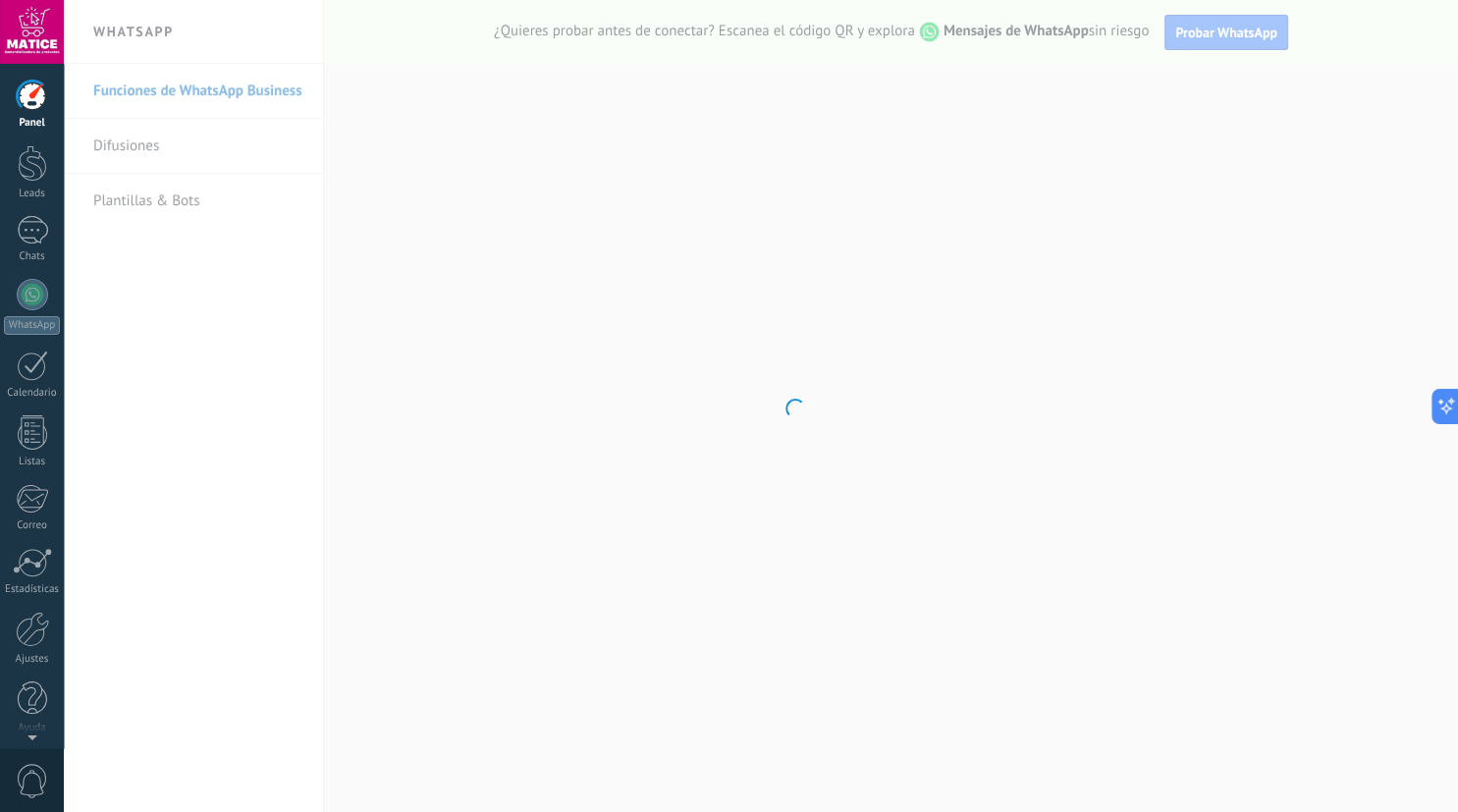 click on ".abccls-1,.abccls-2{fill-rule:evenodd}.abccls-2{fill:#fff} .abfcls-1{fill:none}.abfcls-2{fill:#fff} .abncls-1{isolation:isolate}.abncls-2{opacity:.06}.abncls-2,.abncls-3,.abncls-6{mix-blend-mode:multiply}.abncls-3{opacity:.15}.abncls-4,.abncls-8{fill:#fff}.abncls-5{fill:url(#abnlinear-gradient)}.abncls-6{opacity:.04}.abncls-7{fill:url(#abnlinear-gradient-2)}.abncls-8{fill-rule:evenodd} .abqst0{fill:#ffa200} .abwcls-1{fill:#252525} .cls-1{isolation:isolate} .acicls-1{fill:none} .aclcls-1{fill:#232323} .acnst0{display:none} .addcls-1,.addcls-2{fill:none;stroke-miterlimit:10}.addcls-1{stroke:#dfe0e5}.addcls-2{stroke:#a1a7ab} .adecls-1,.adecls-2{fill:none;stroke-miterlimit:10}.adecls-1{stroke:#dfe0e5}.adecls-2{stroke:#a1a7ab} .adqcls-1{fill:#8591a5;fill-rule:evenodd} .aeccls-1{fill:#5c9f37} .aeecls-1{fill:#f86161} .aejcls-1{fill:#8591a5;fill-rule:evenodd} .aekcls-1{fill-rule:evenodd} .aelcls-1{fill-rule:evenodd;fill:currentColor} .aemcls-1{fill-rule:evenodd;fill:currentColor} .aencls-2{fill:#f86161;opacity:.3}" at bounding box center [729, 406] 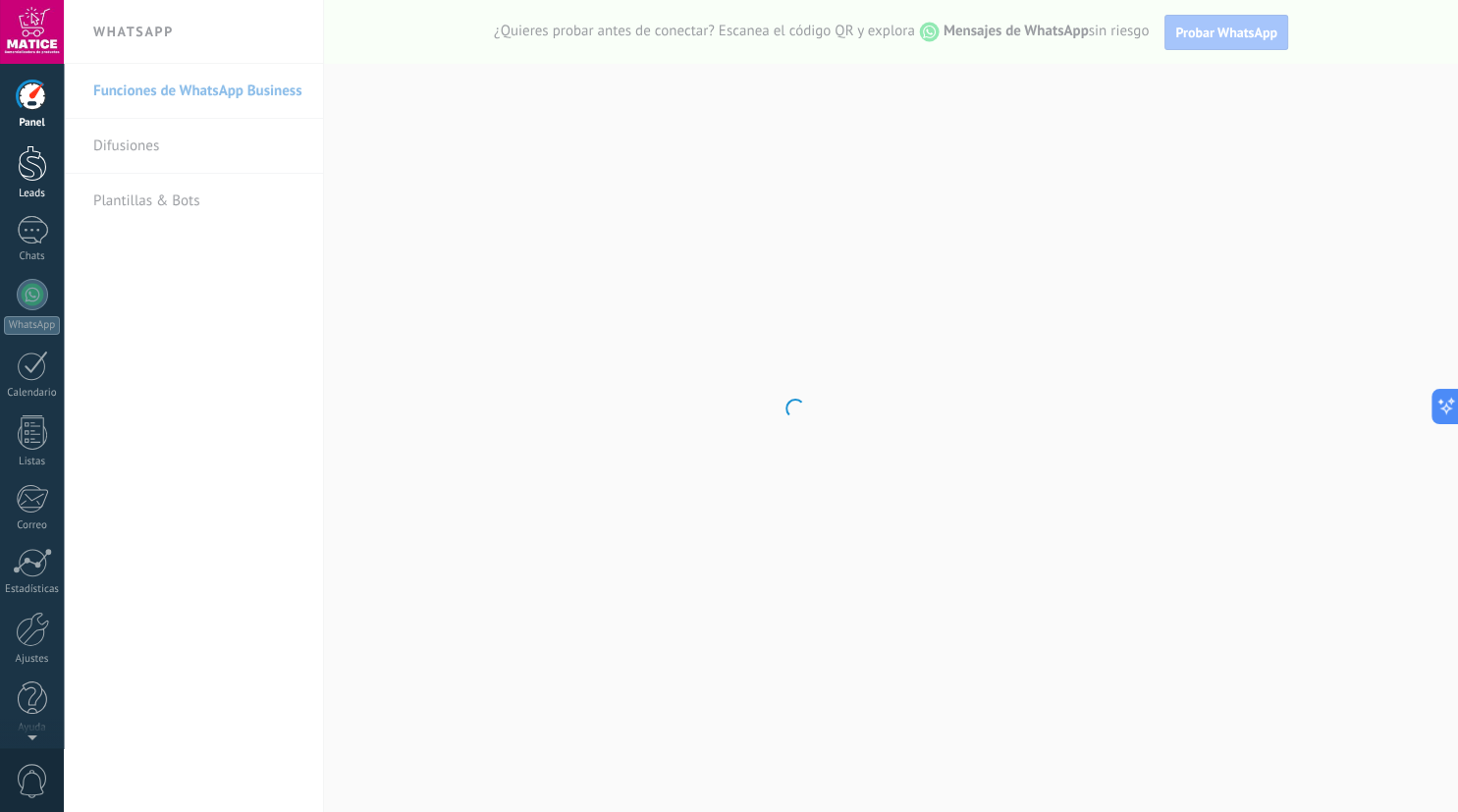 click at bounding box center [32, 163] 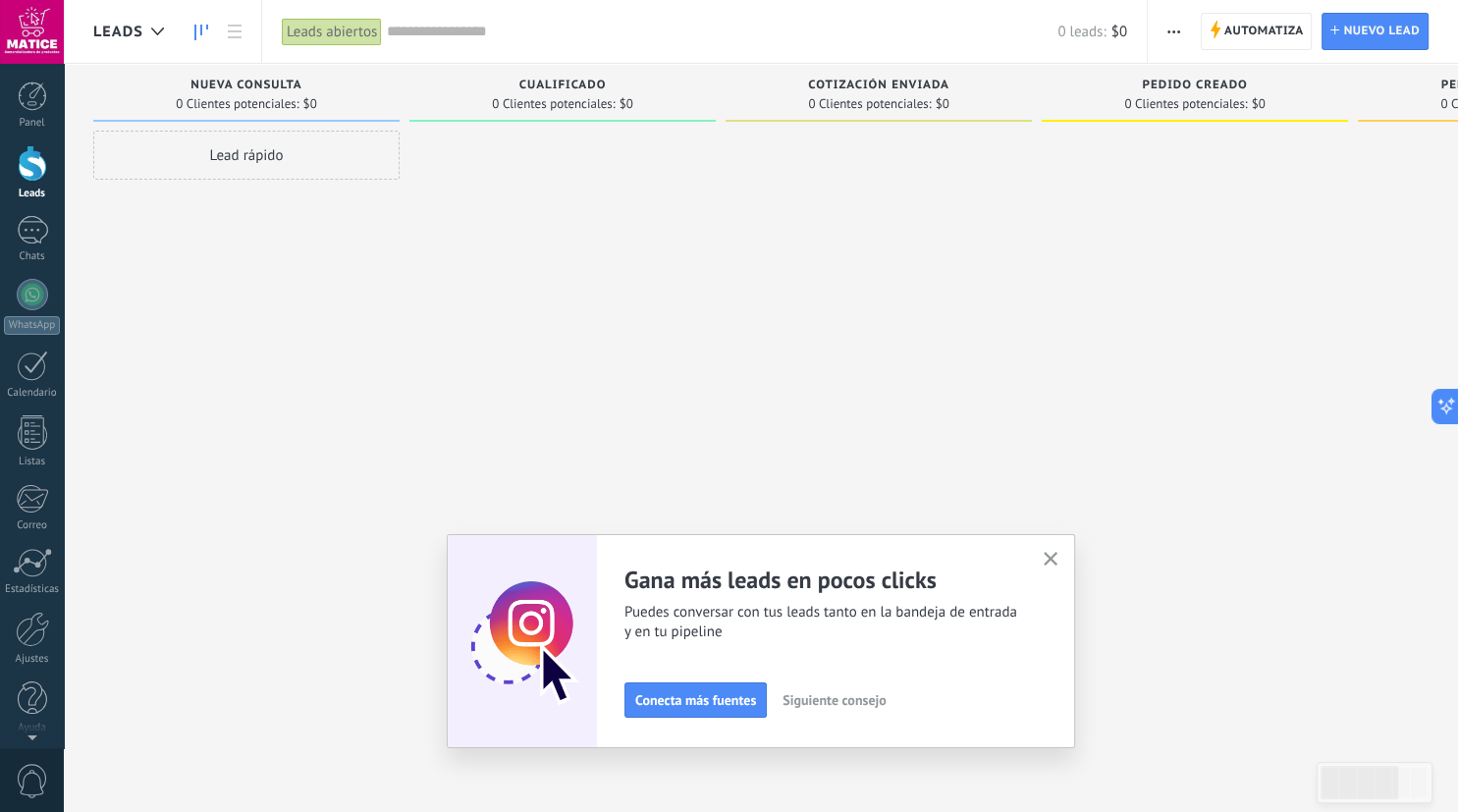 click at bounding box center [1051, 560] 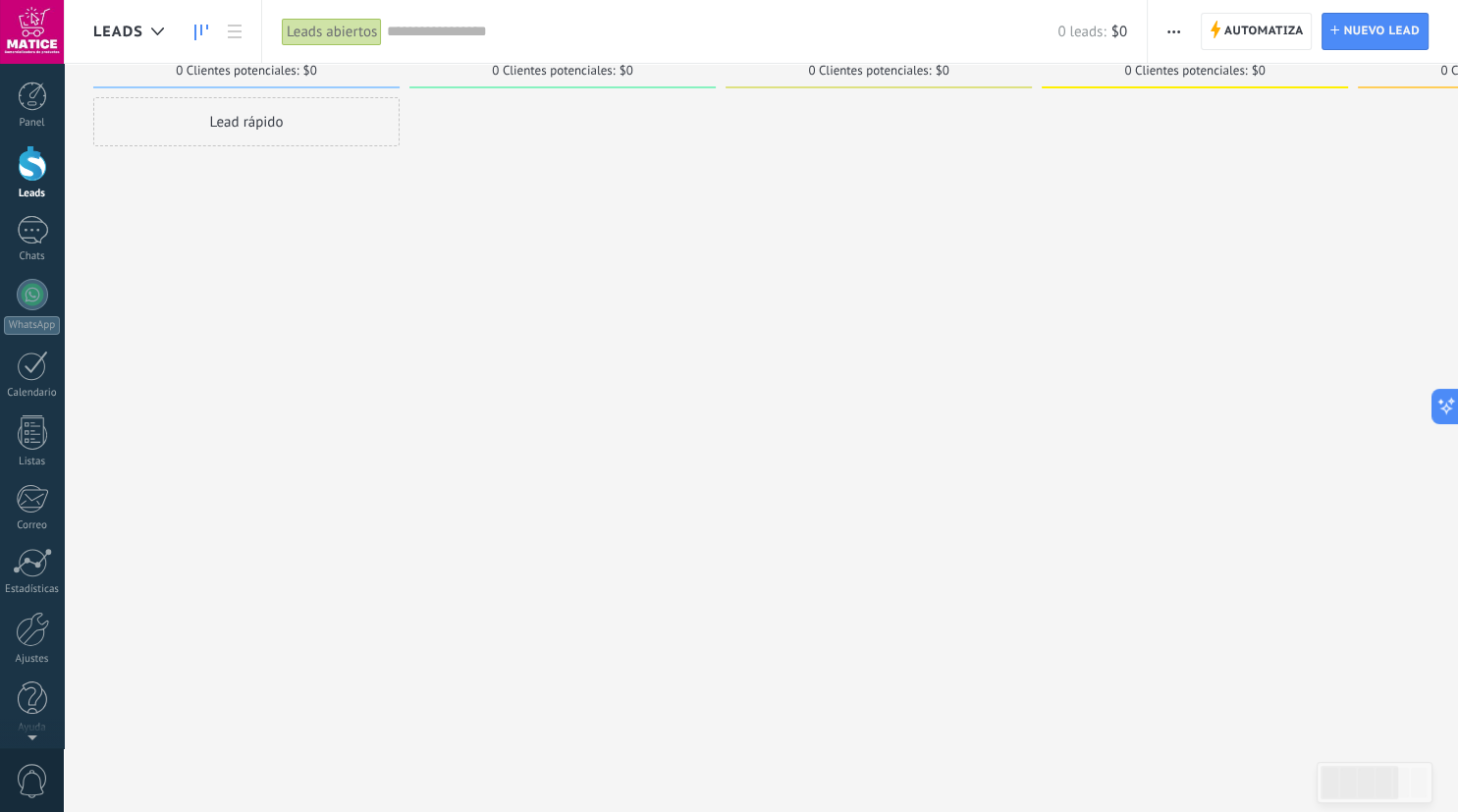 scroll, scrollTop: 0, scrollLeft: 0, axis: both 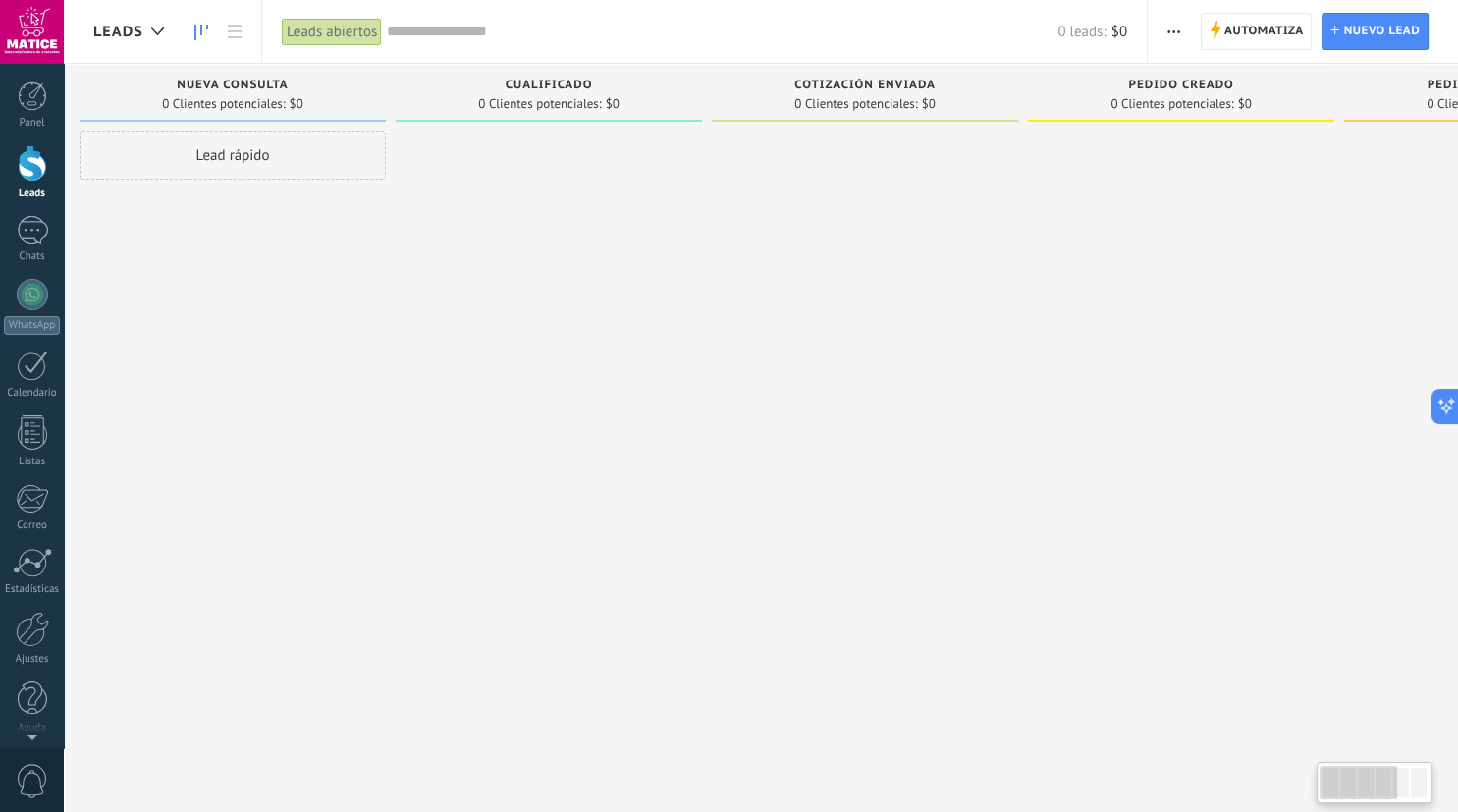 drag, startPoint x: 1363, startPoint y: 790, endPoint x: 1304, endPoint y: 828, distance: 70.178344 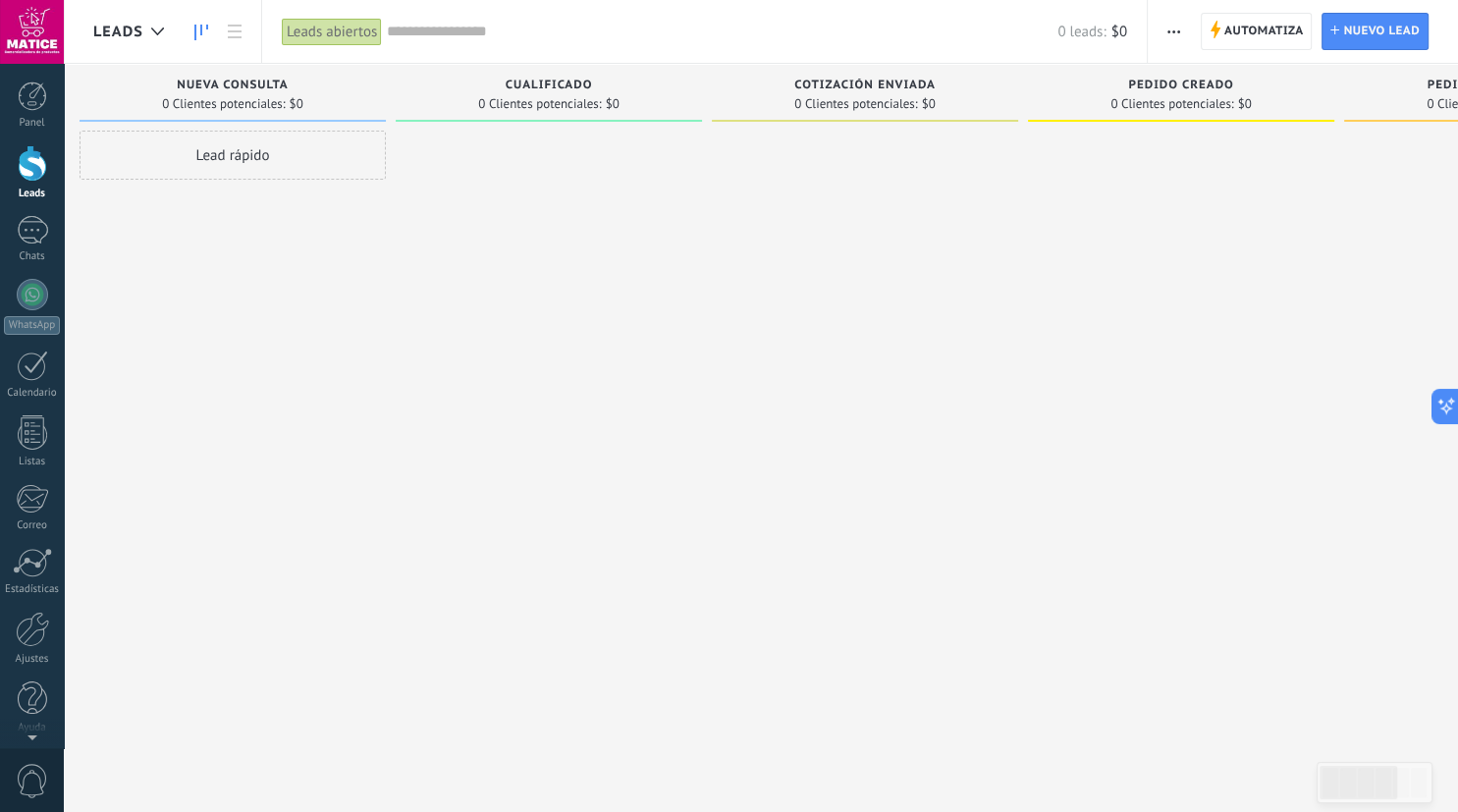 click 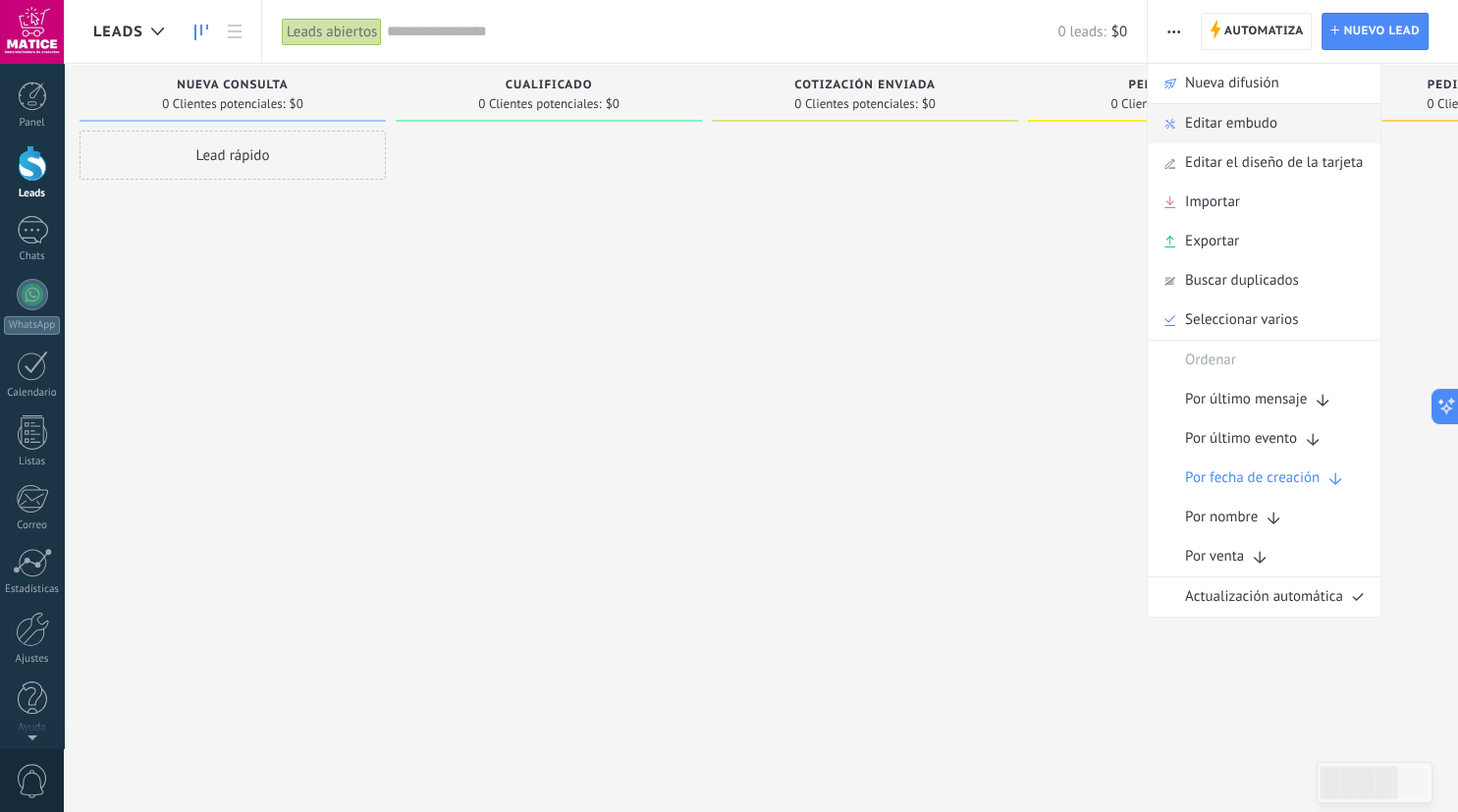 click on "Editar embudo" at bounding box center [1231, 124] 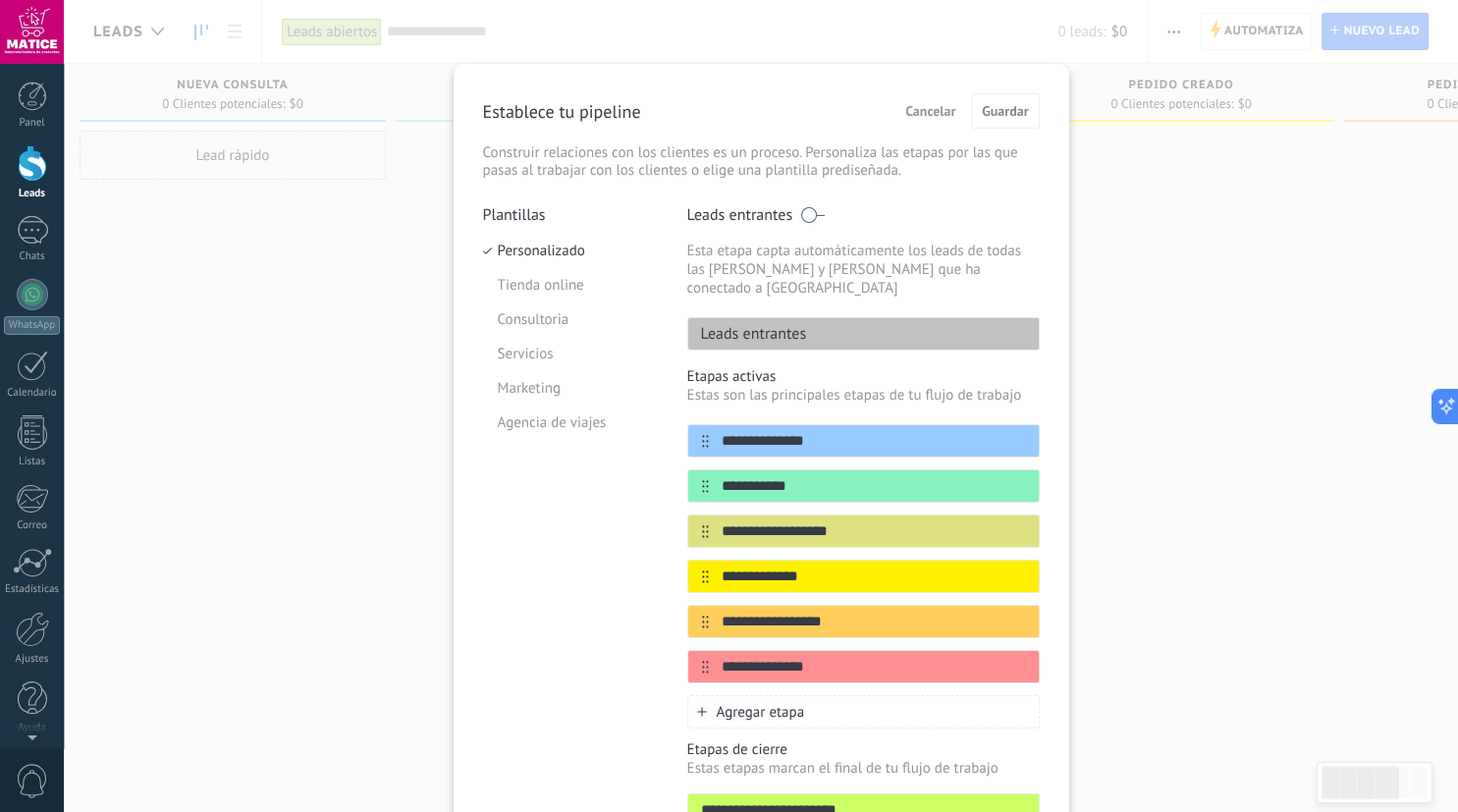 scroll, scrollTop: 0, scrollLeft: 14, axis: horizontal 